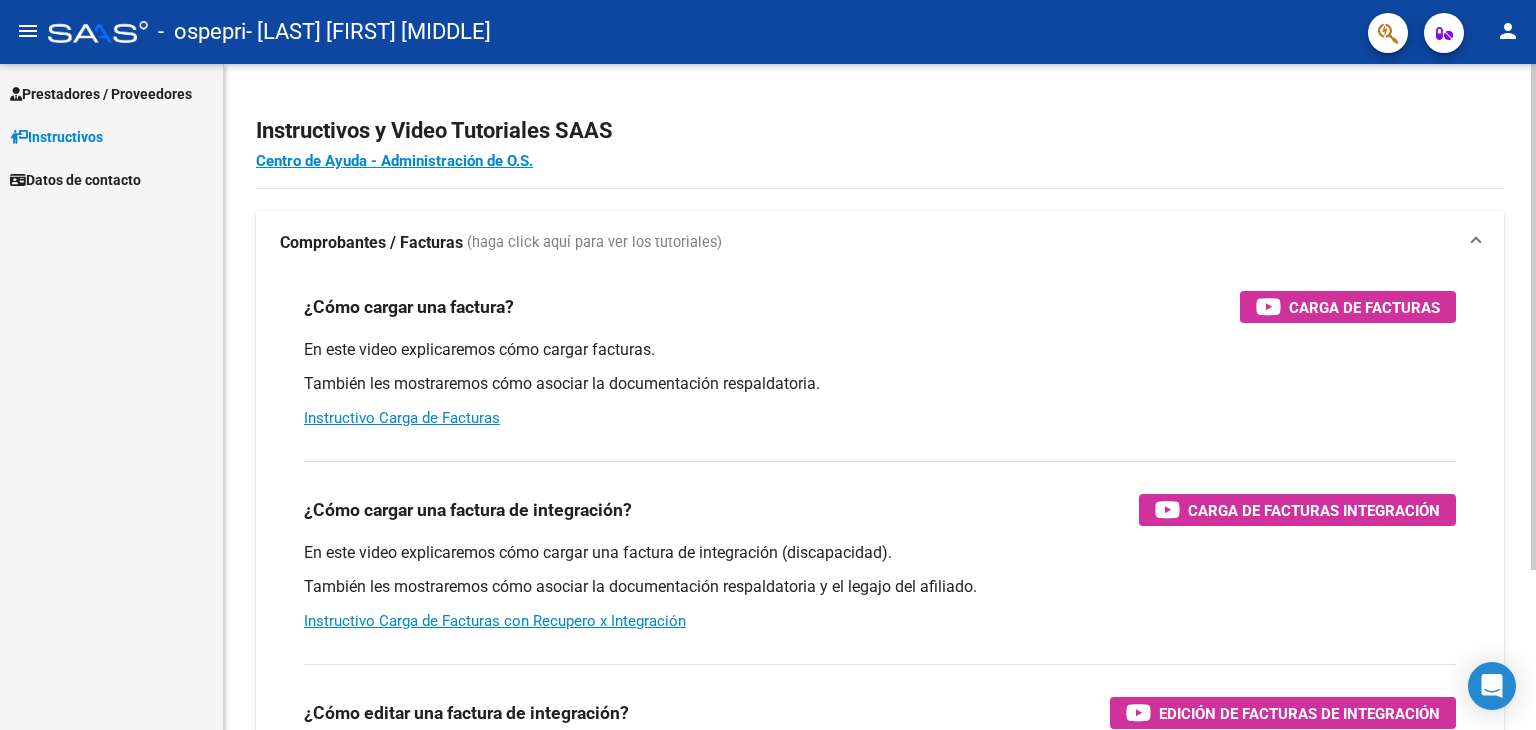 scroll, scrollTop: 0, scrollLeft: 0, axis: both 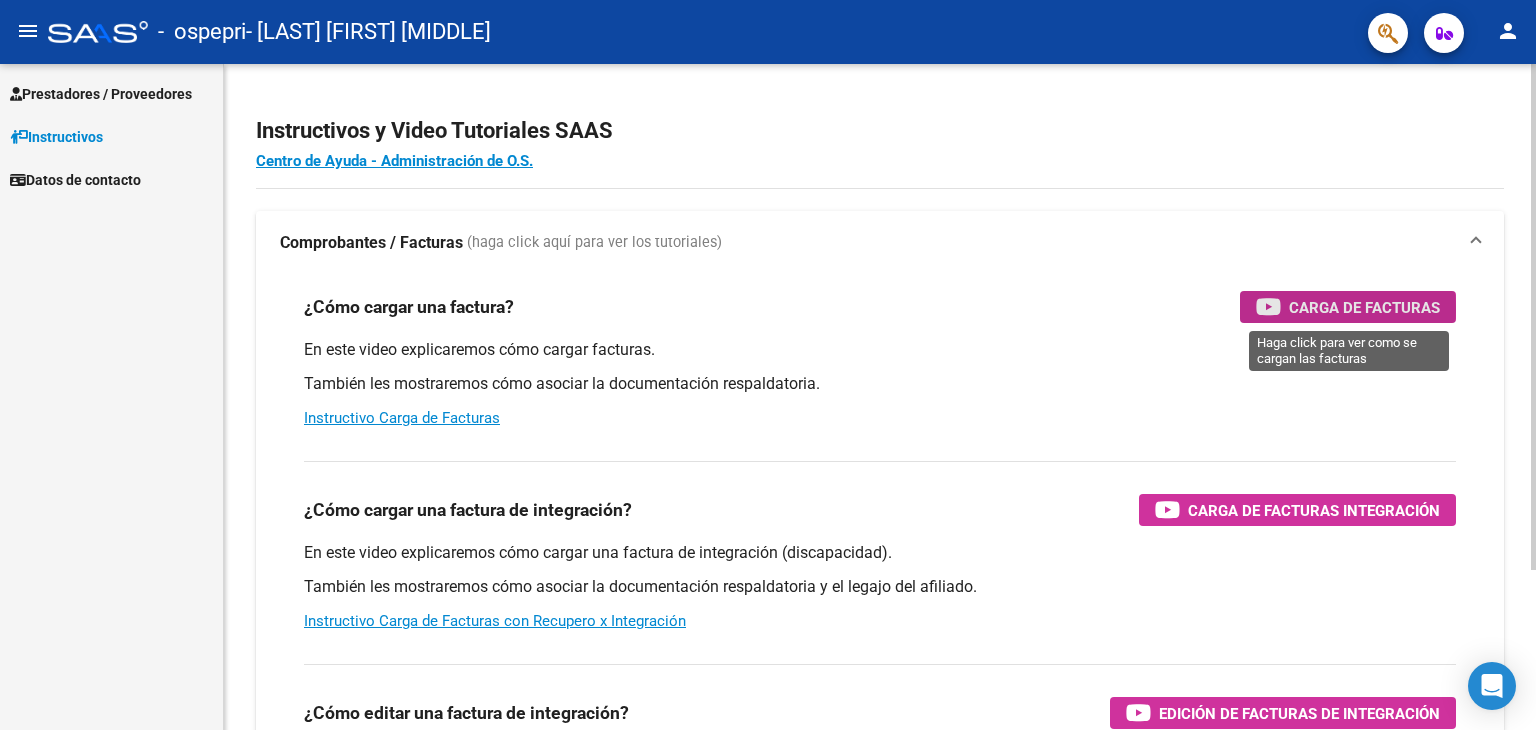 click on "Carga de Facturas" at bounding box center (1364, 307) 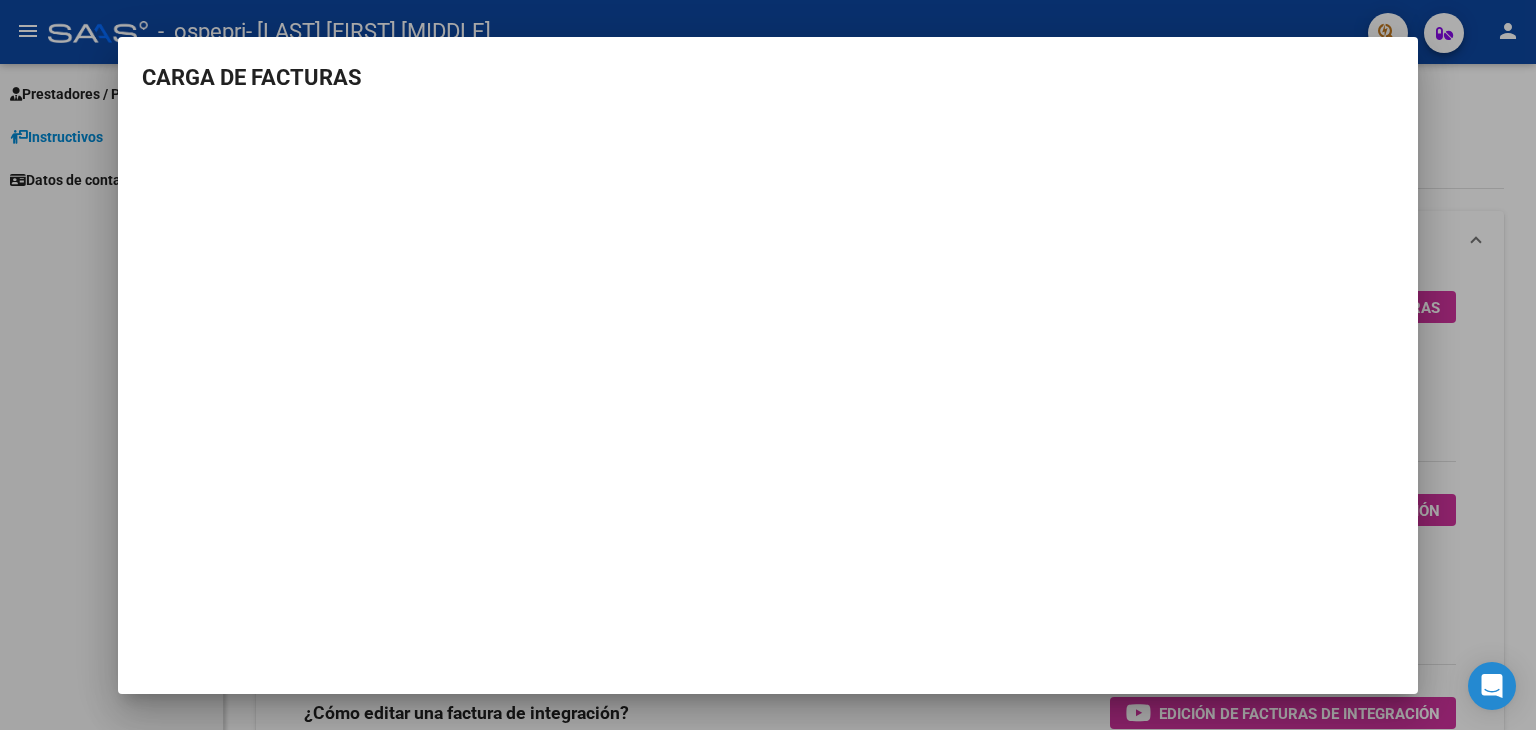 click at bounding box center (768, 365) 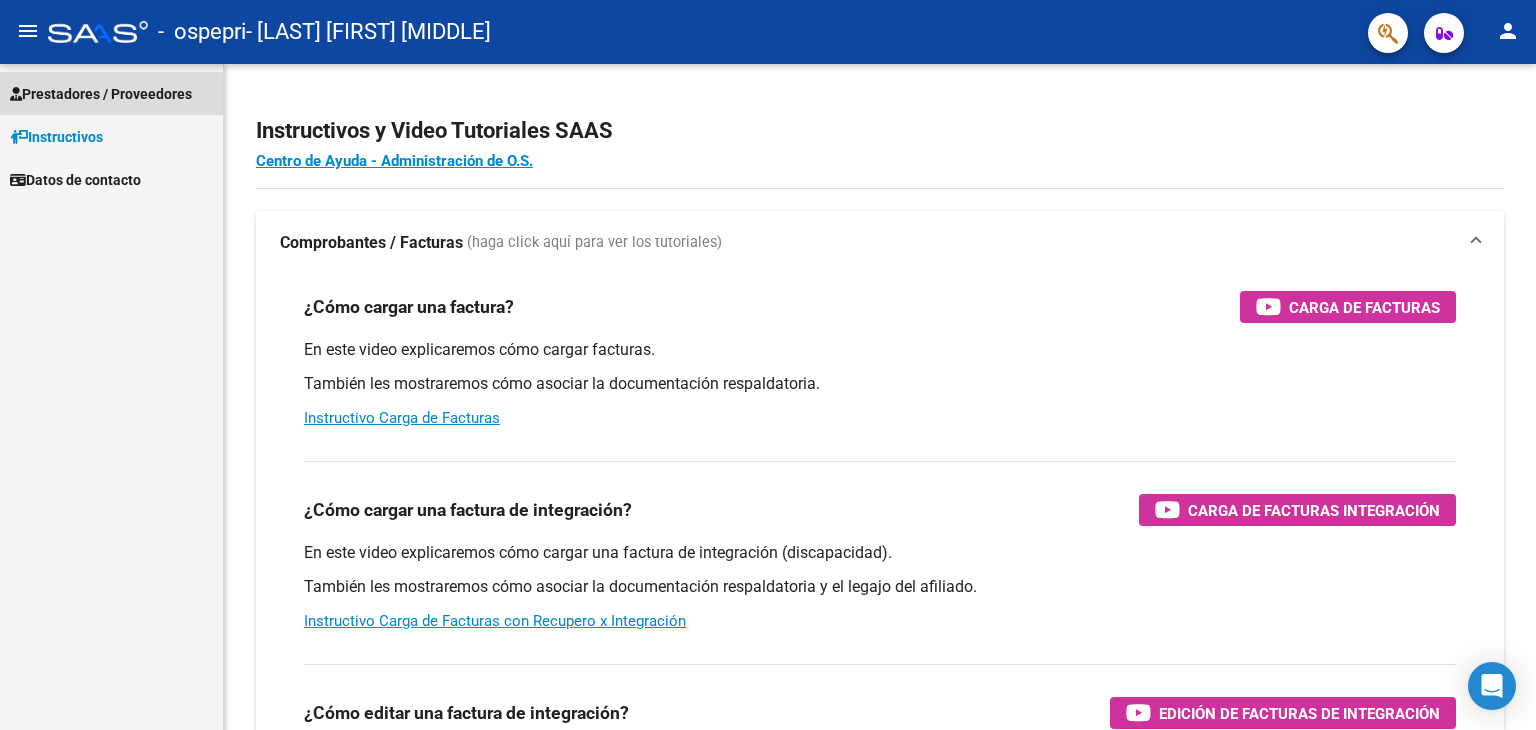 click on "Prestadores / Proveedores" at bounding box center (101, 94) 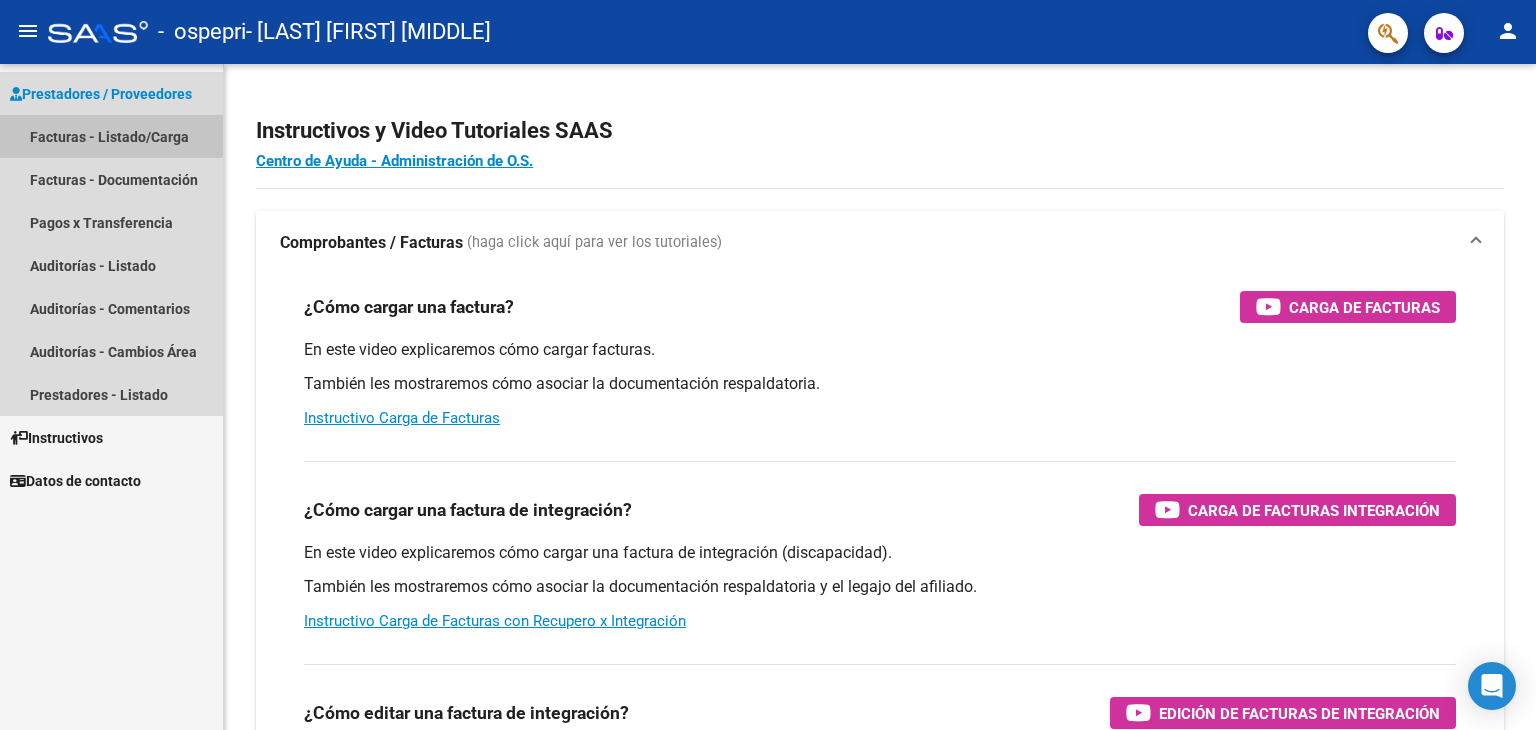 click on "Facturas - Listado/Carga" at bounding box center (111, 136) 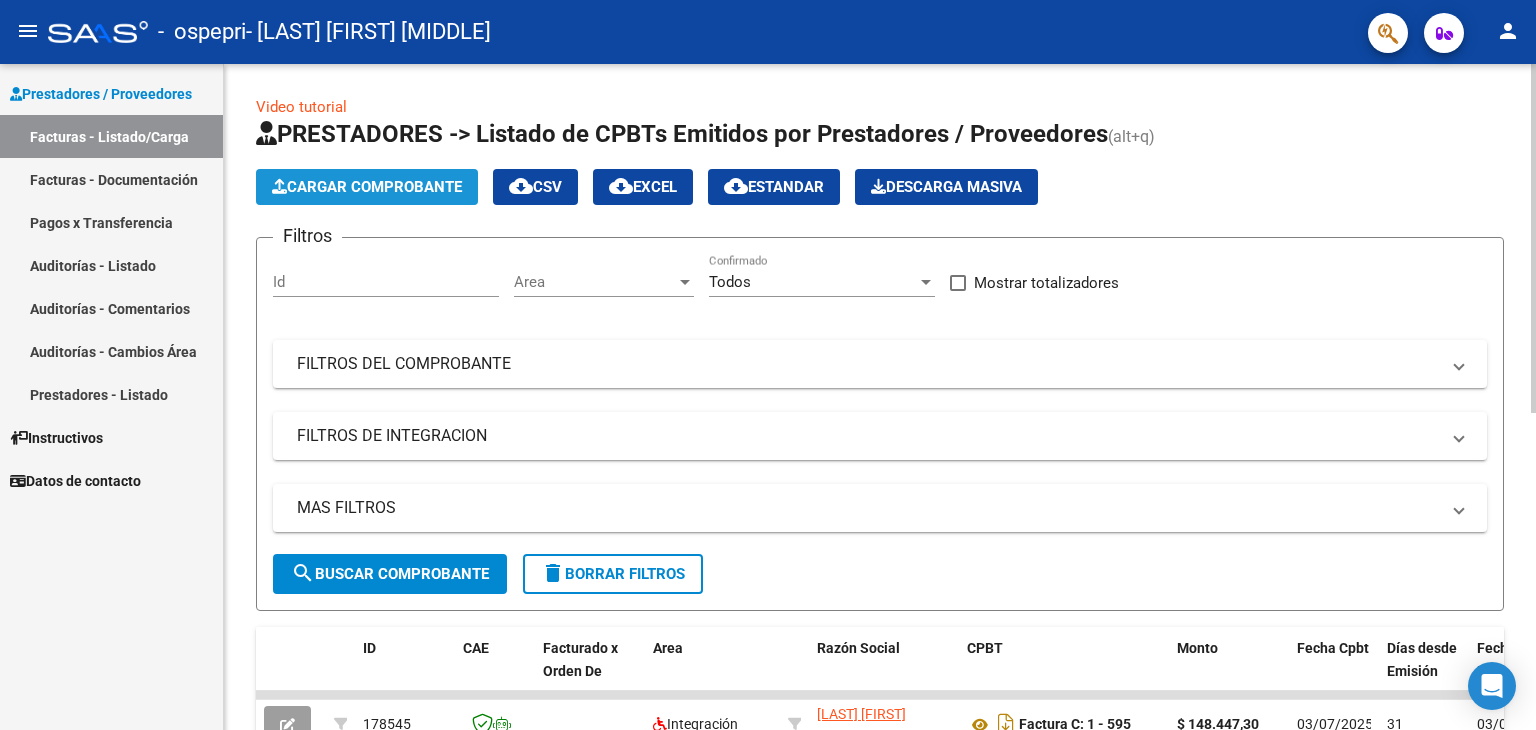 click on "Cargar Comprobante" 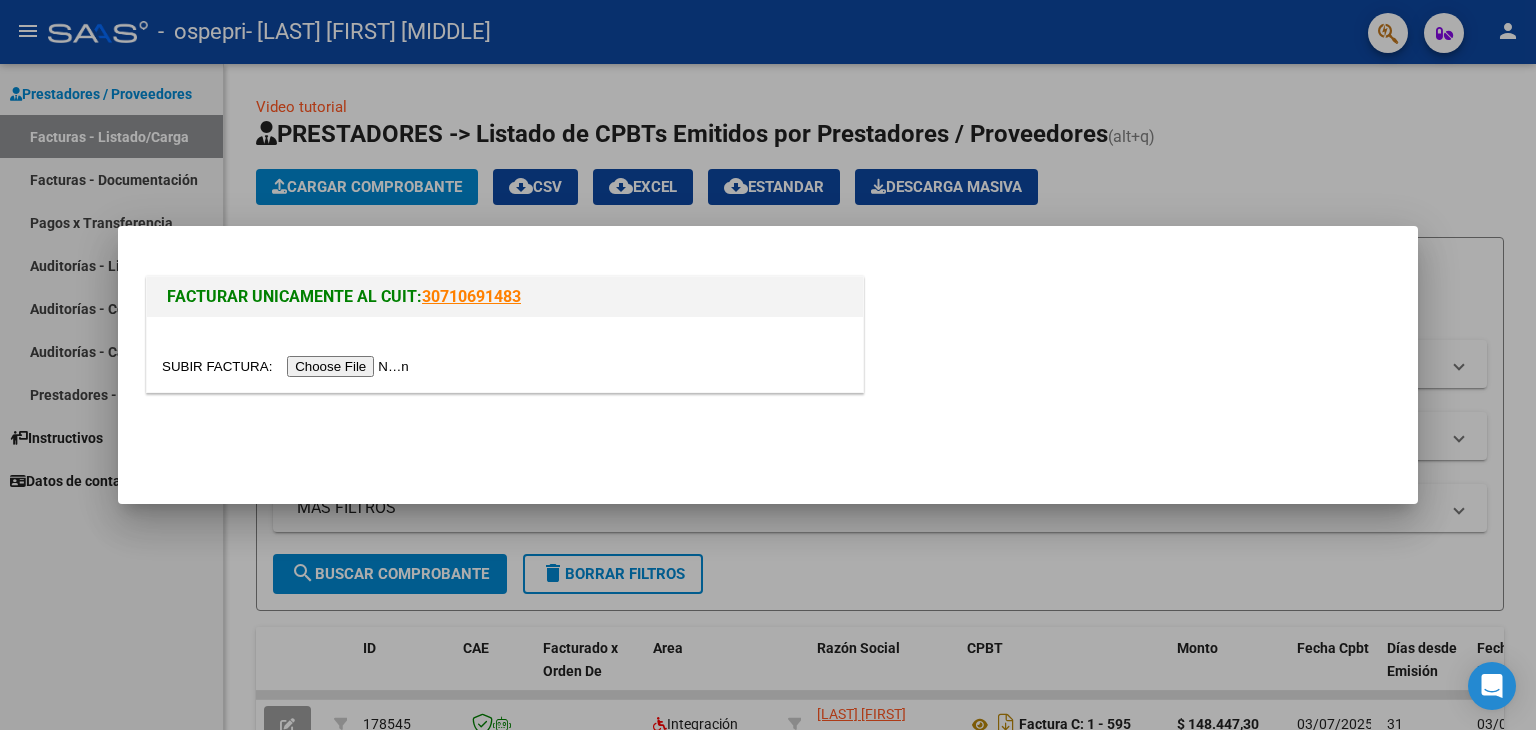 click at bounding box center (288, 366) 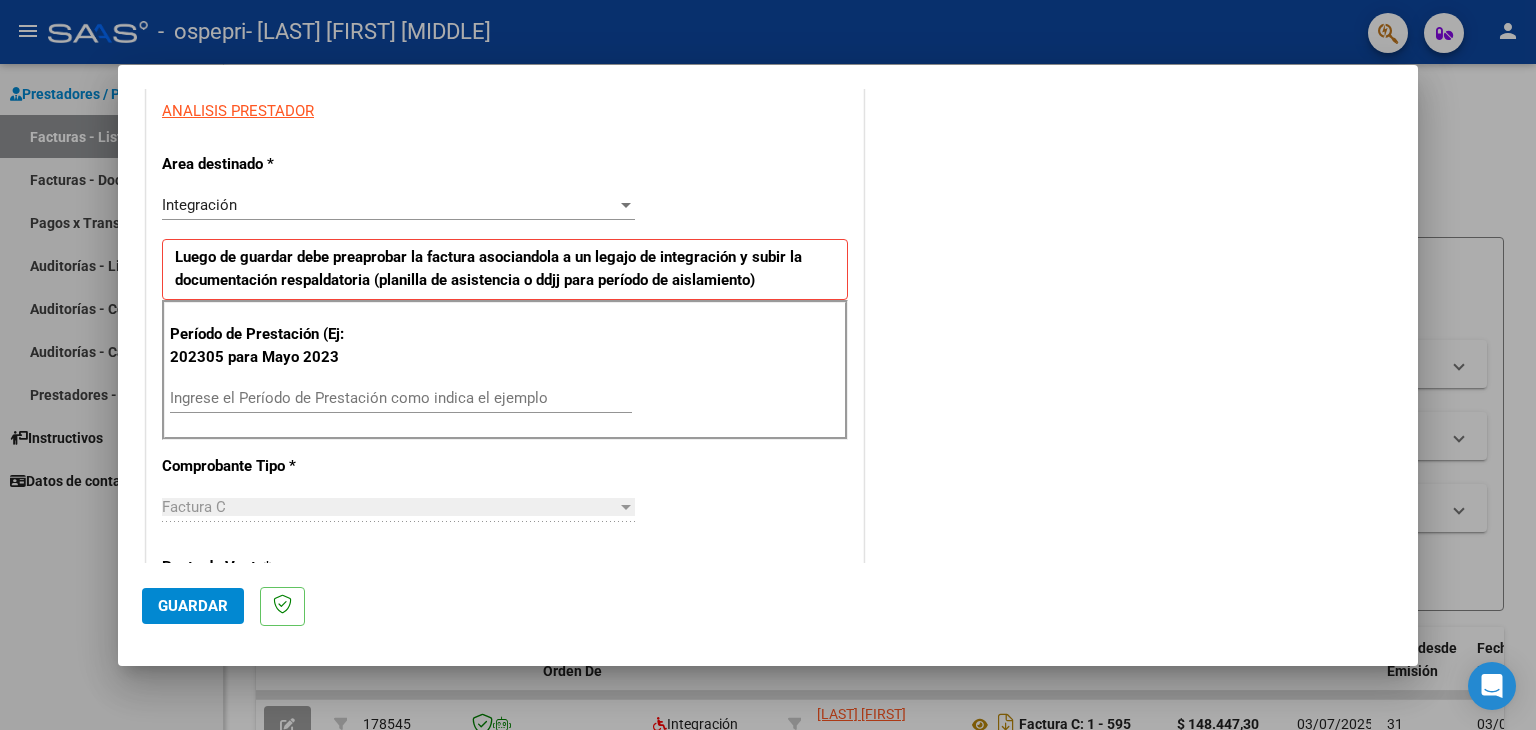scroll, scrollTop: 376, scrollLeft: 0, axis: vertical 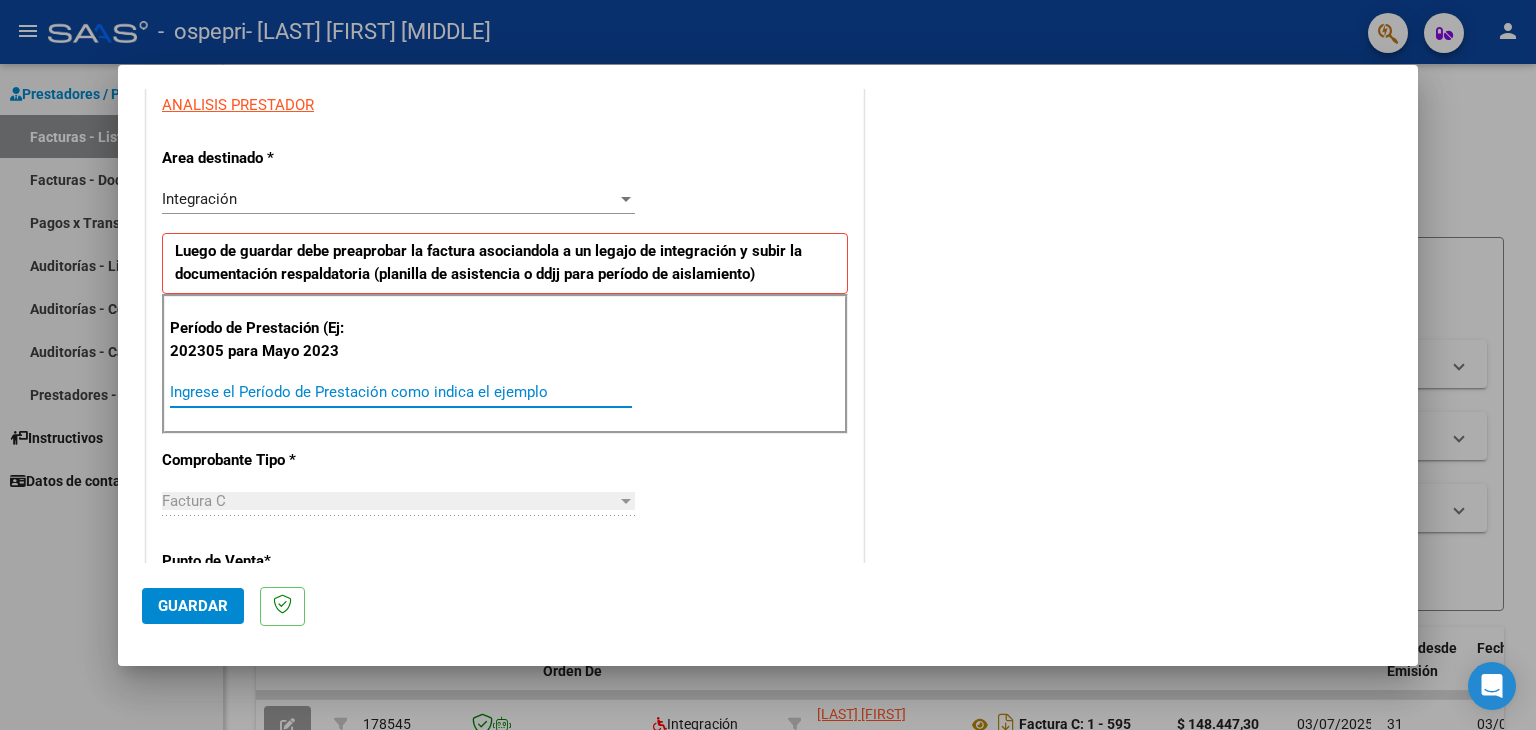 click on "Ingrese el Período de Prestación como indica el ejemplo" at bounding box center (401, 392) 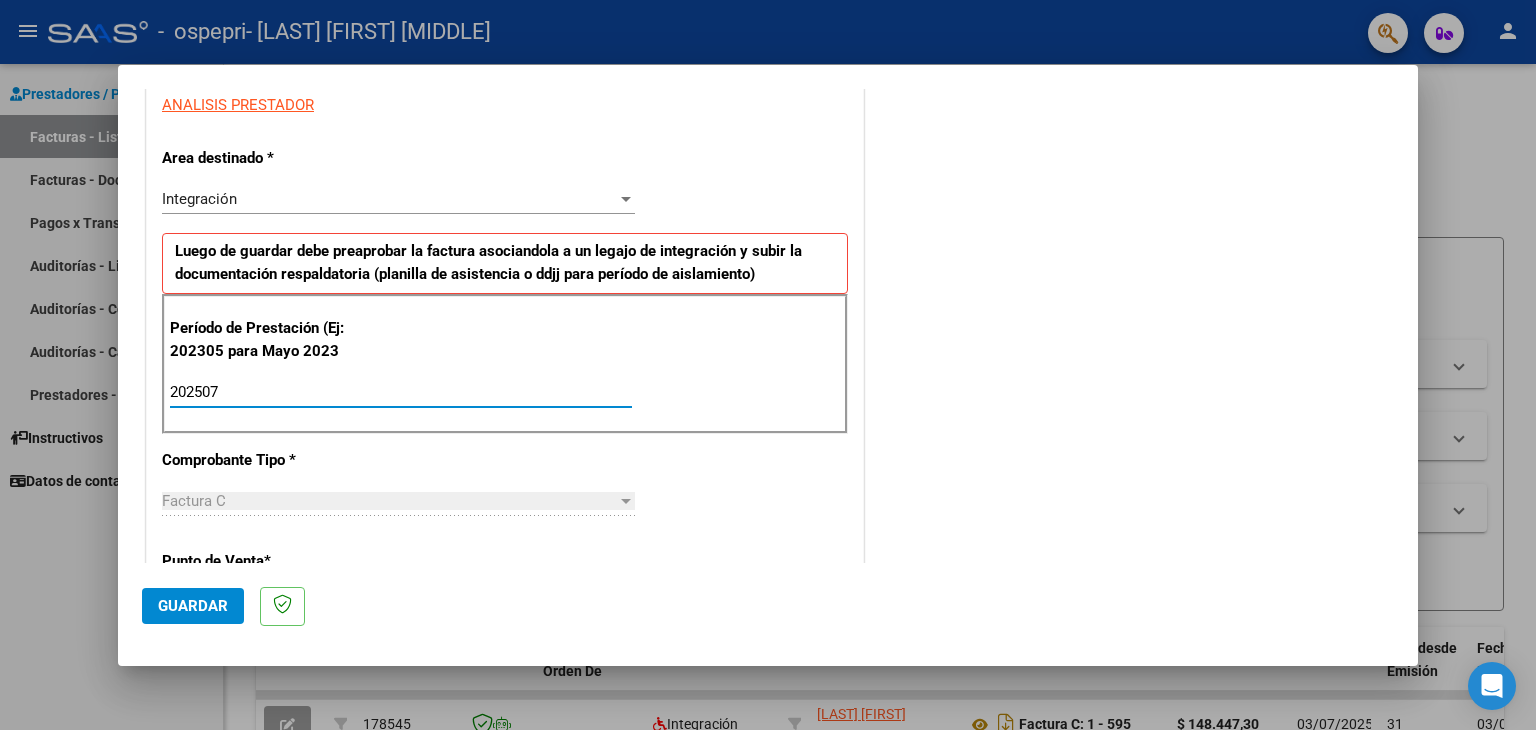 type on "202507" 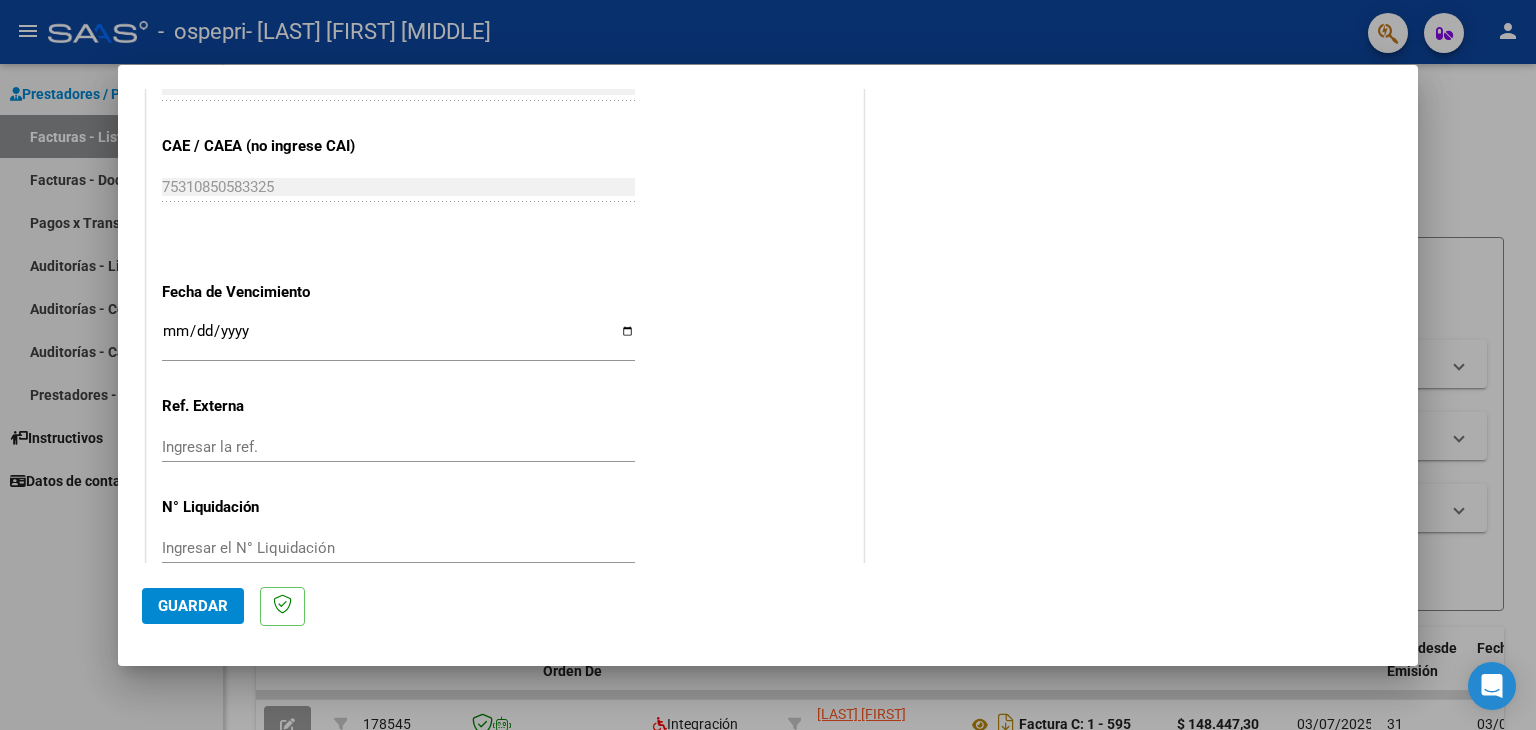 scroll, scrollTop: 1234, scrollLeft: 0, axis: vertical 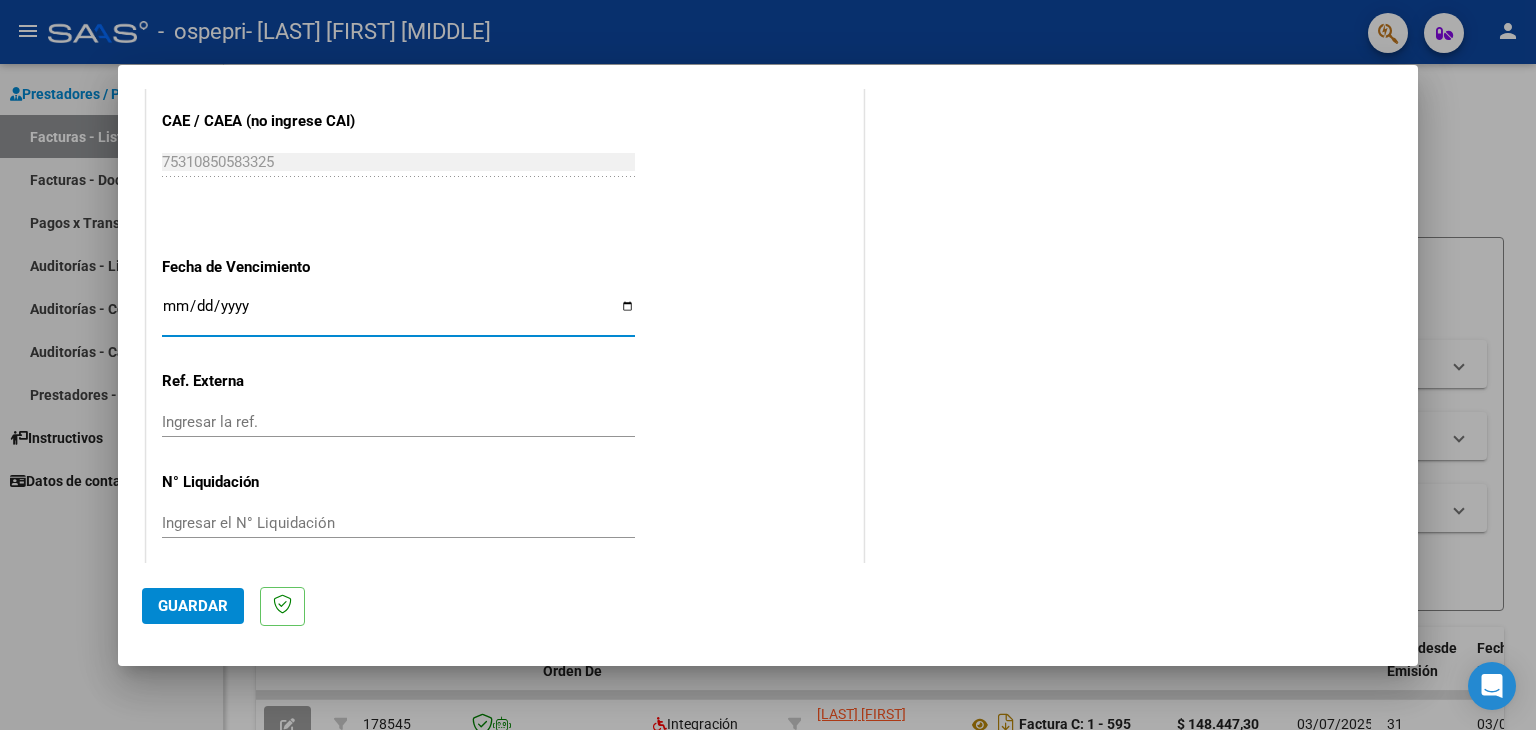 click on "Ingresar la fecha" at bounding box center (398, 314) 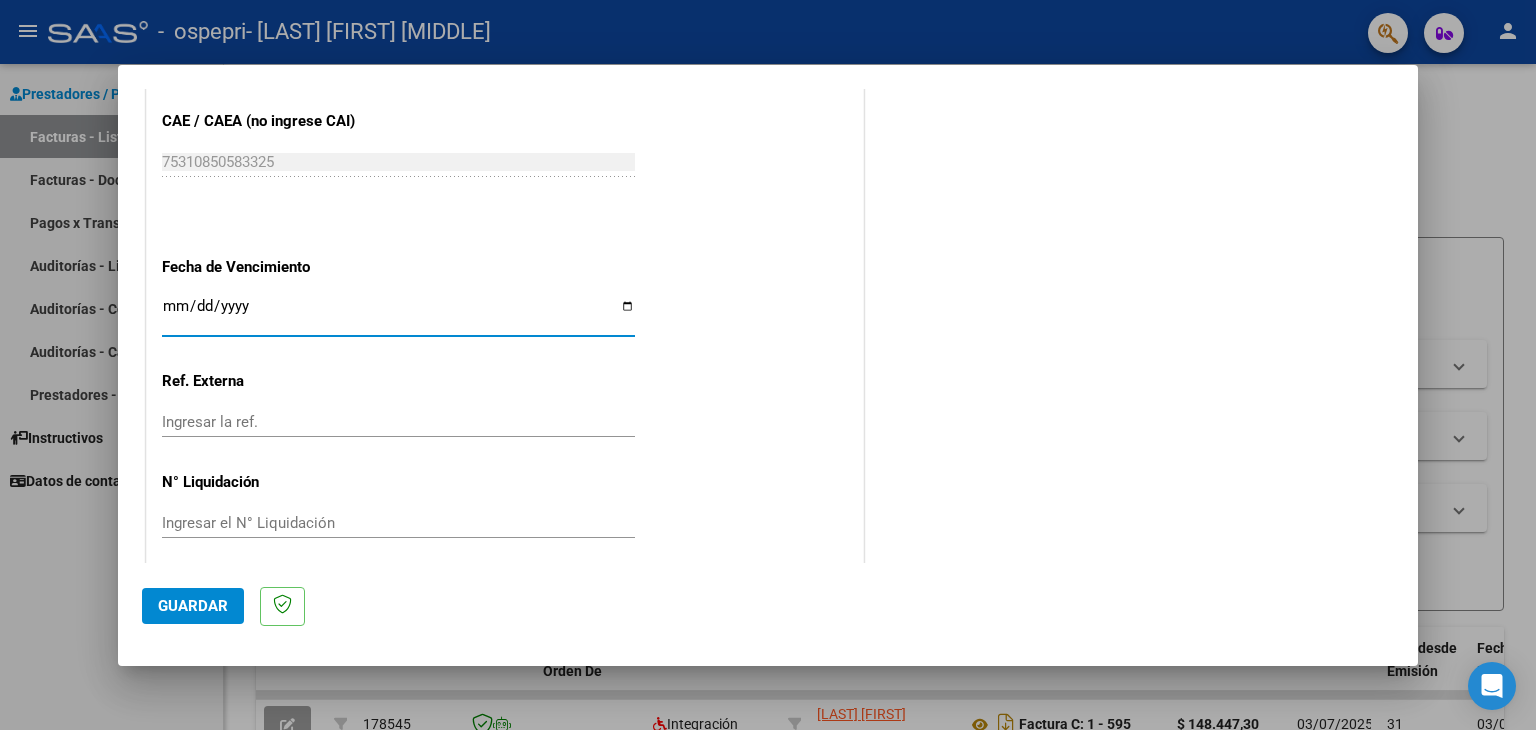 type on "2025-08-13" 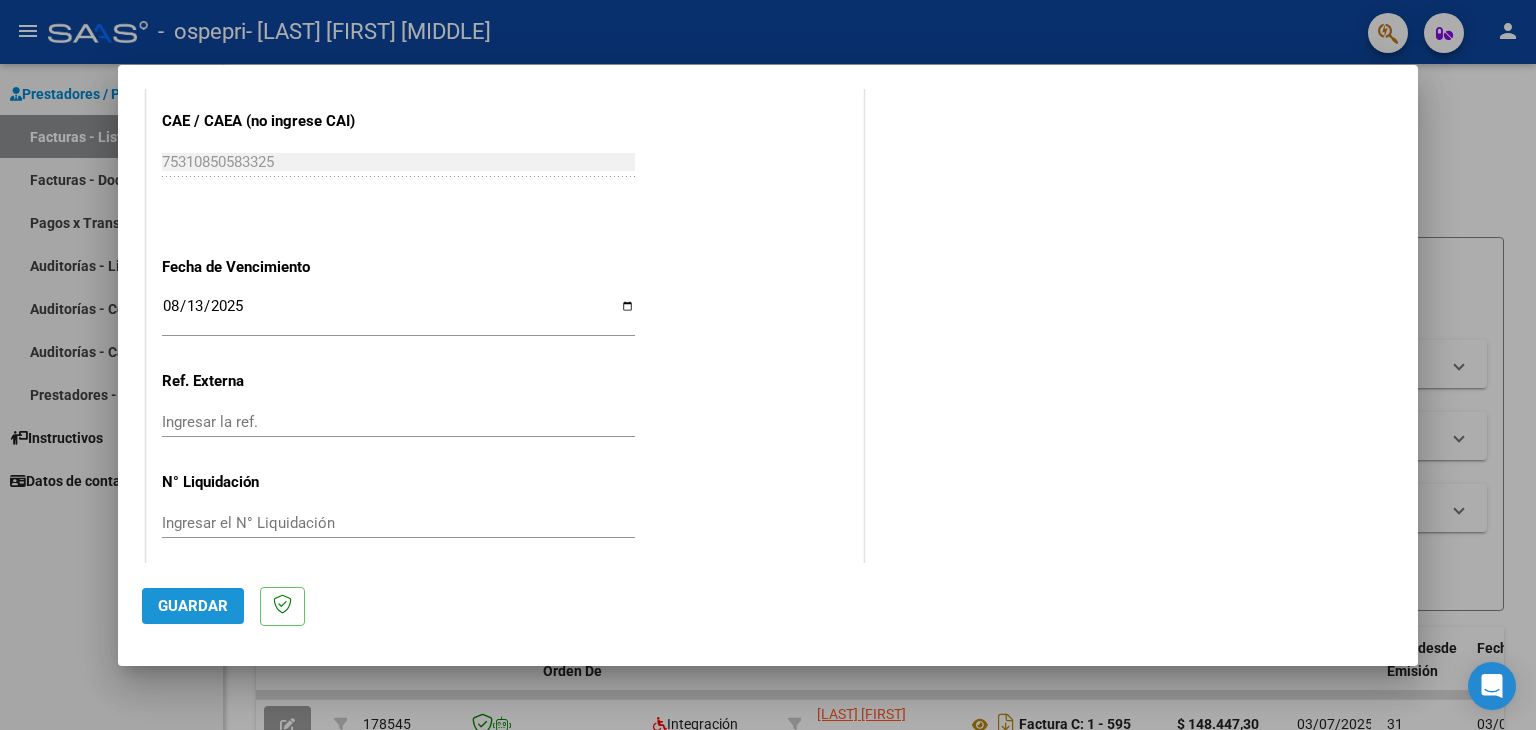 click on "Guardar" 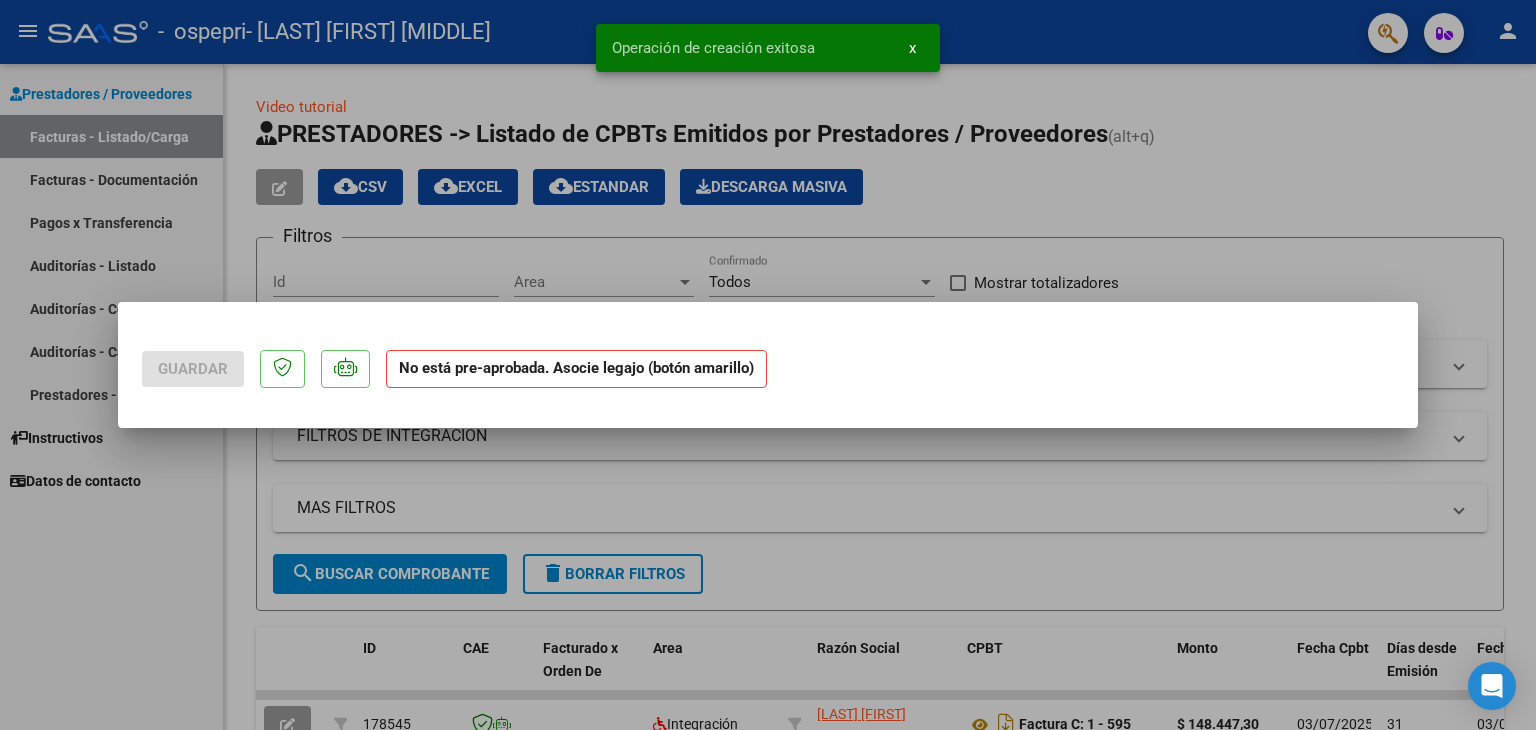 scroll, scrollTop: 0, scrollLeft: 0, axis: both 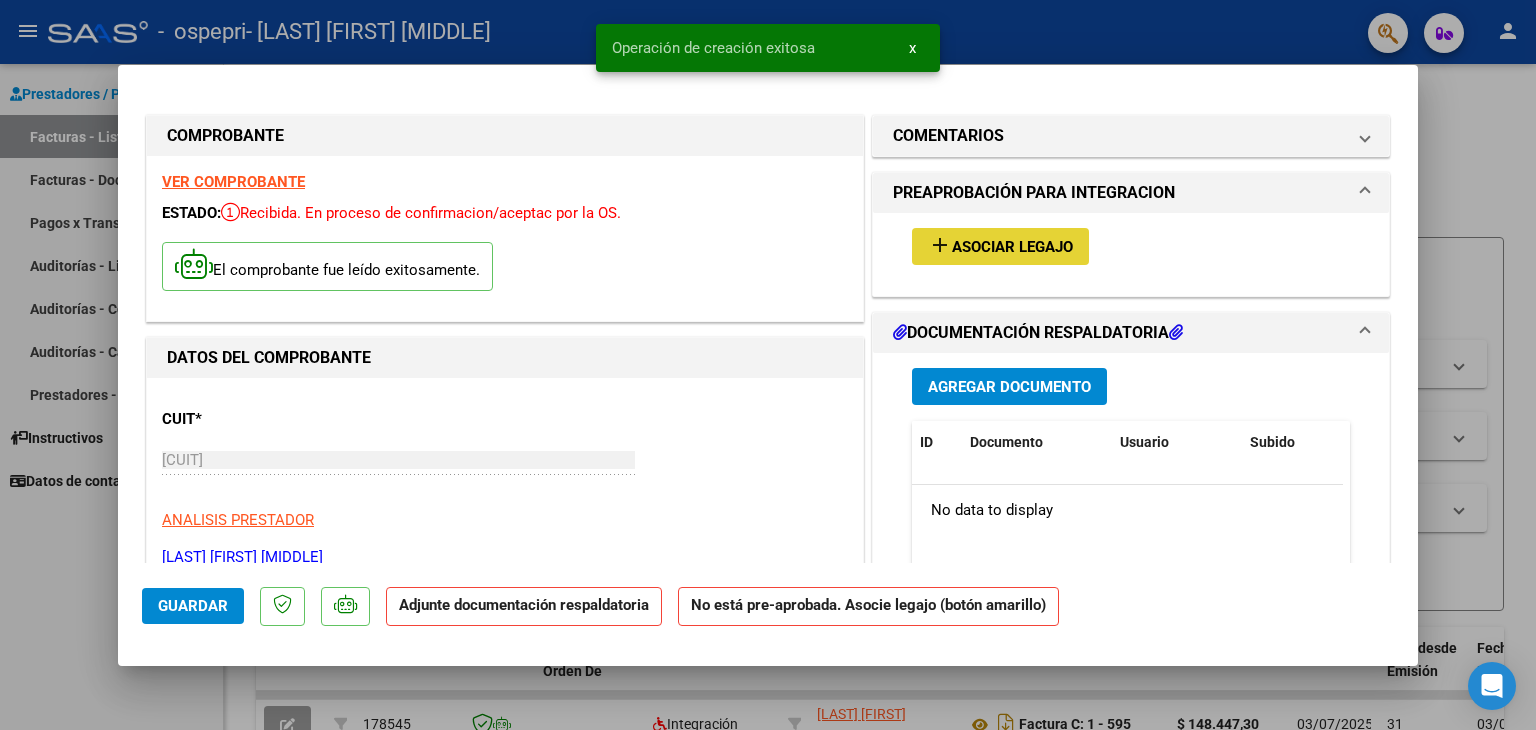 click on "Asociar Legajo" at bounding box center (1012, 247) 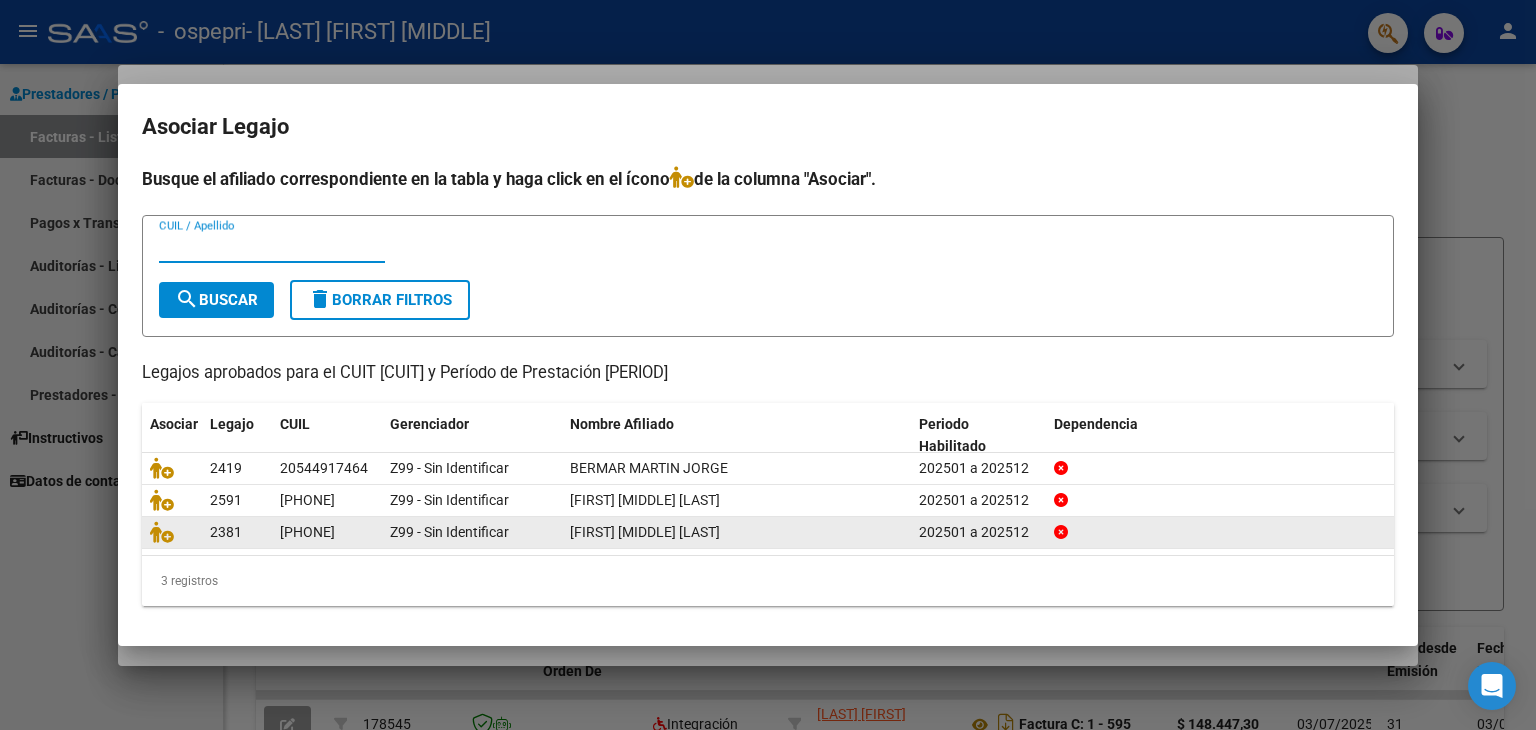 click on "Z99 - Sin Identificar" 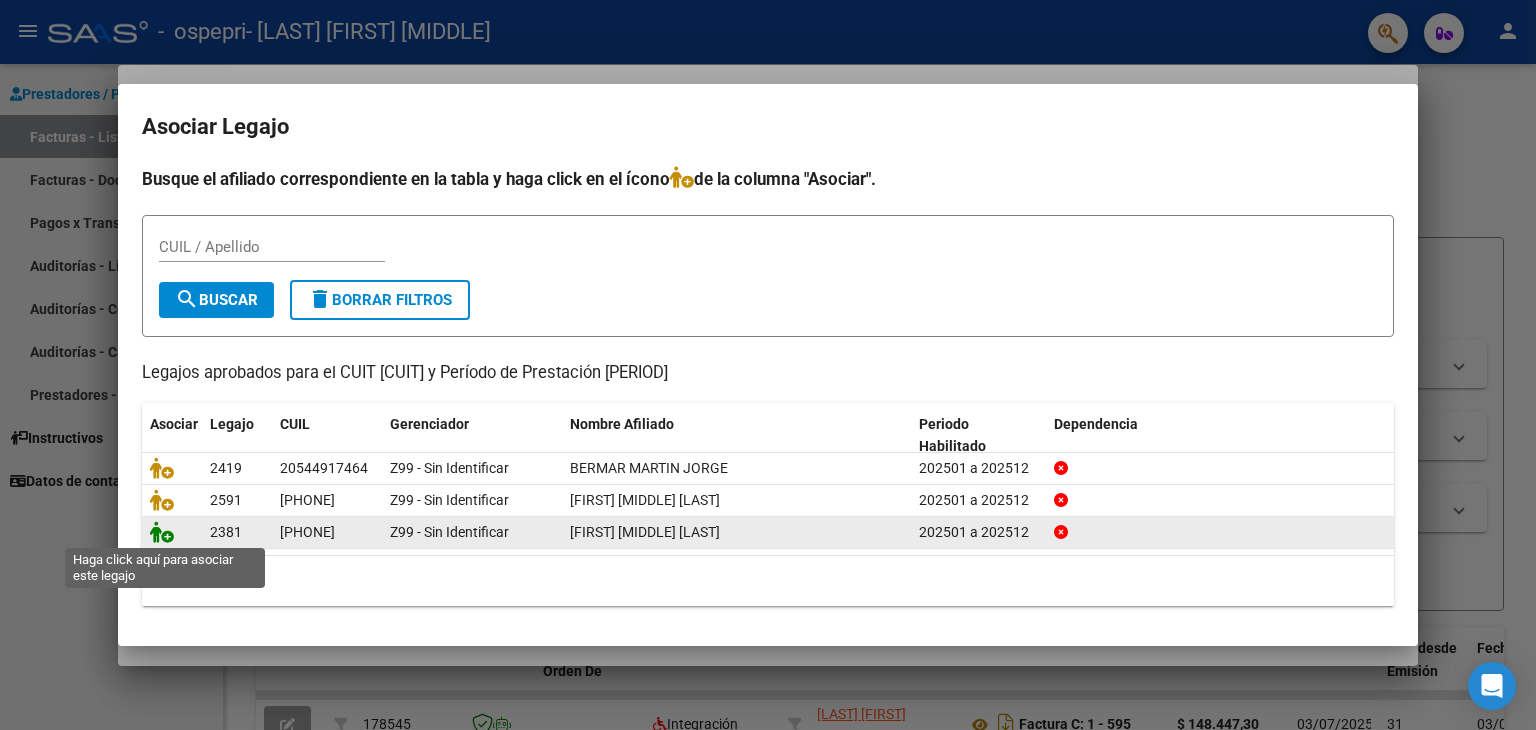 click 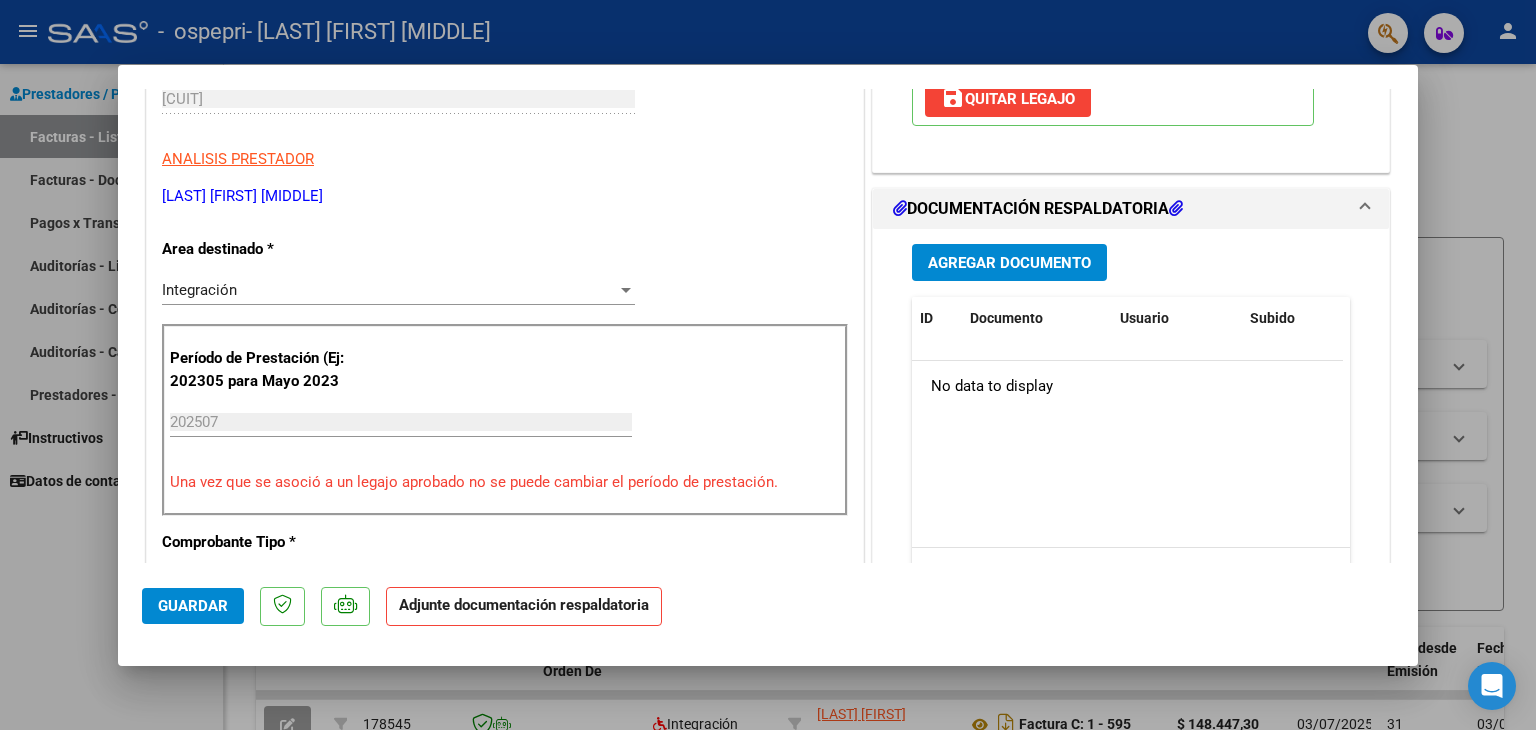 scroll, scrollTop: 368, scrollLeft: 0, axis: vertical 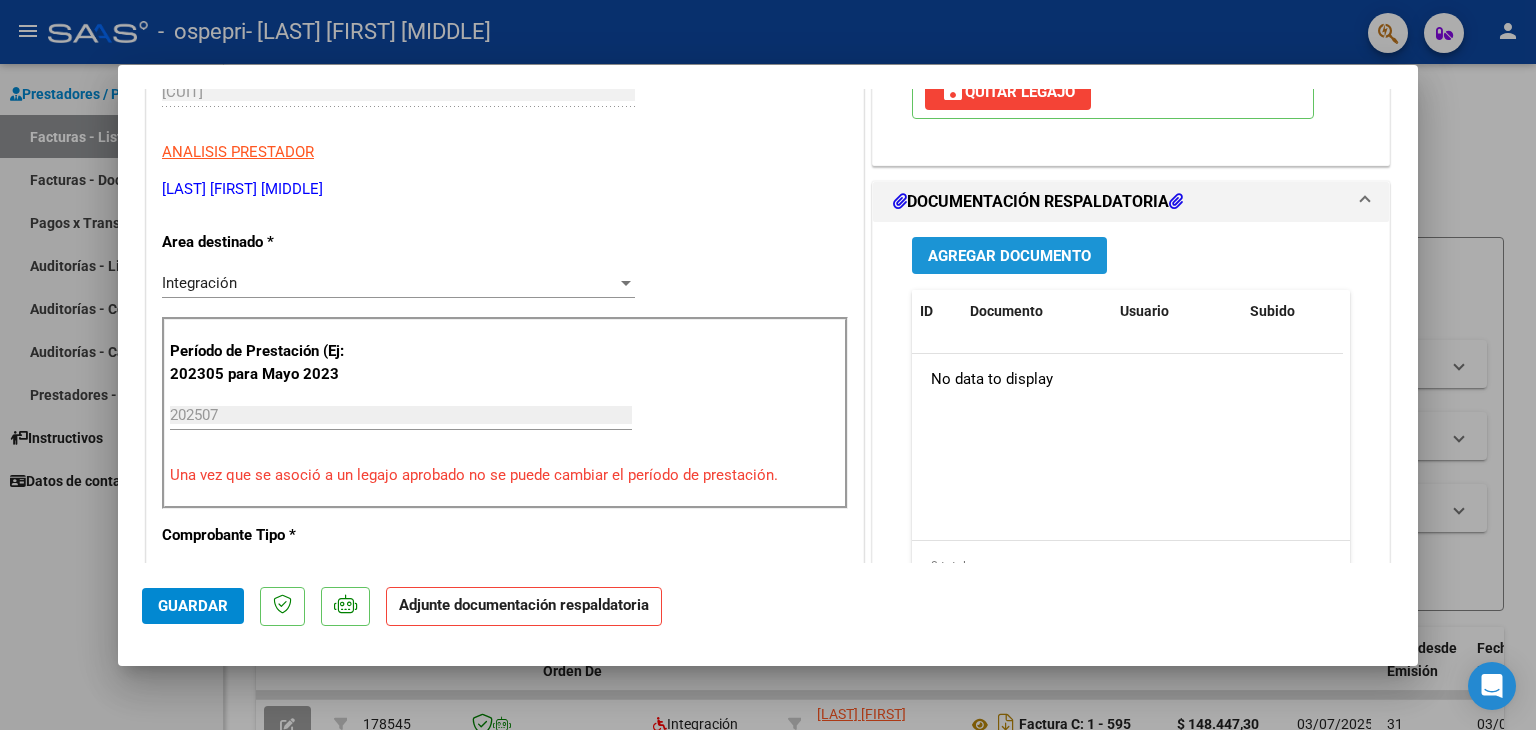 click on "Agregar Documento" at bounding box center (1009, 256) 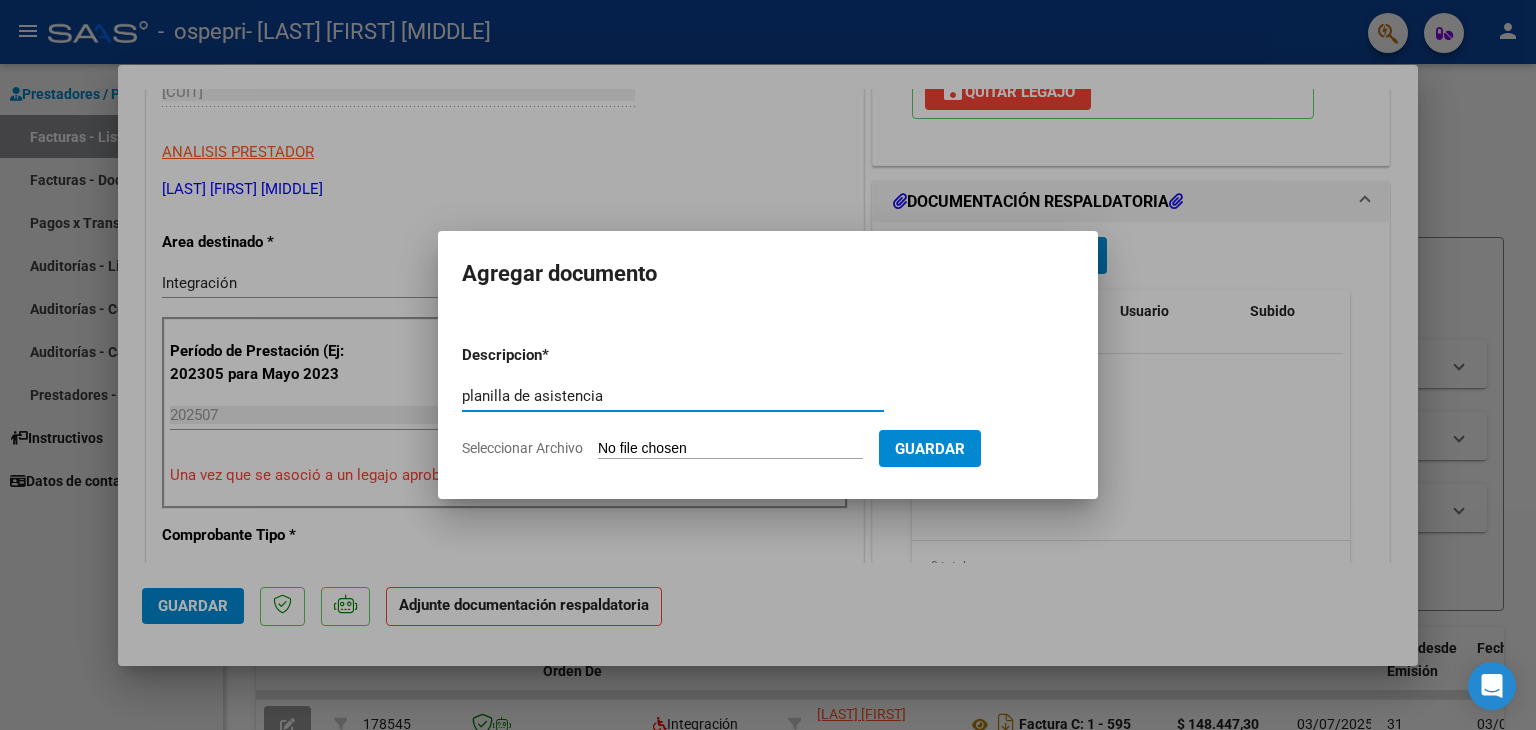 type on "planilla de asistencia" 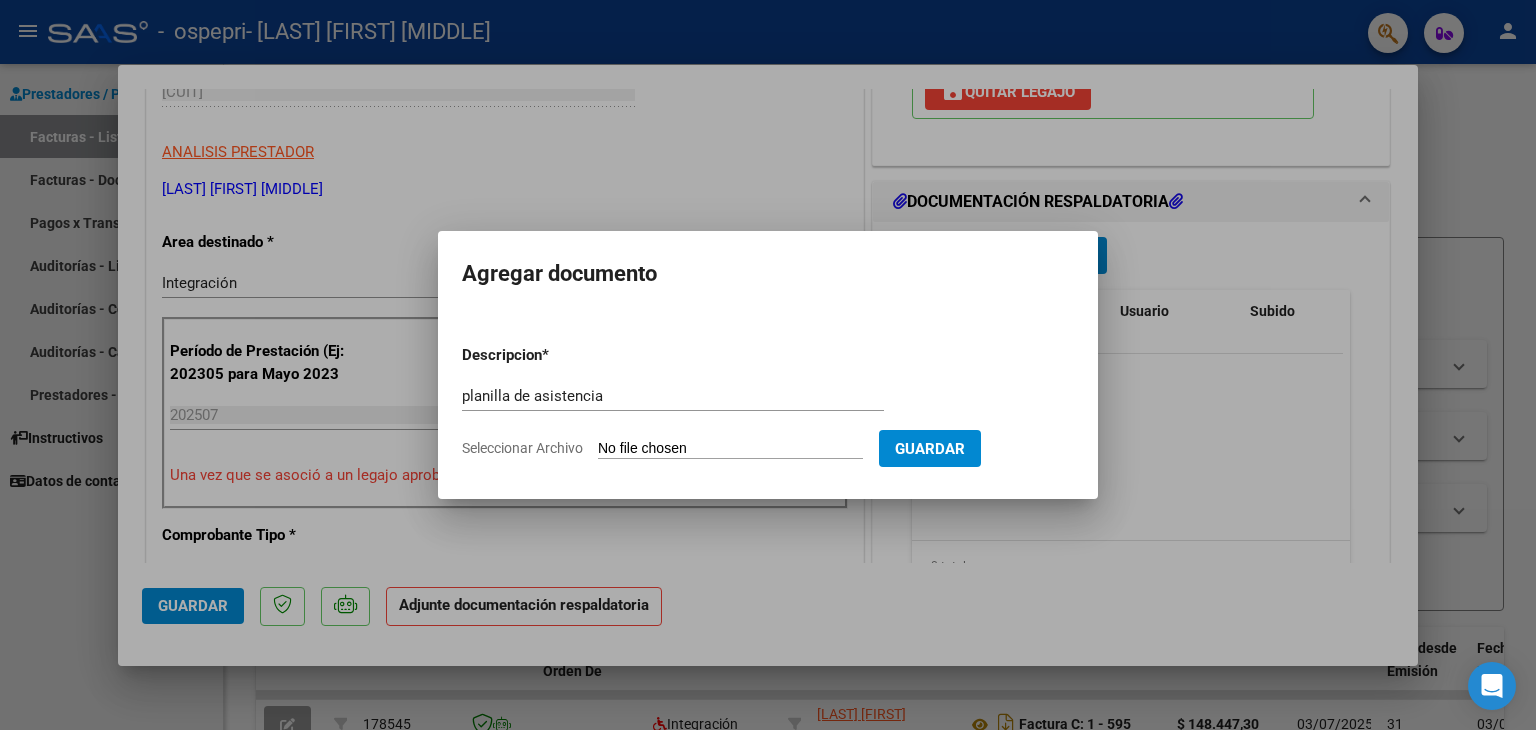 click on "Seleccionar Archivo" at bounding box center (730, 449) 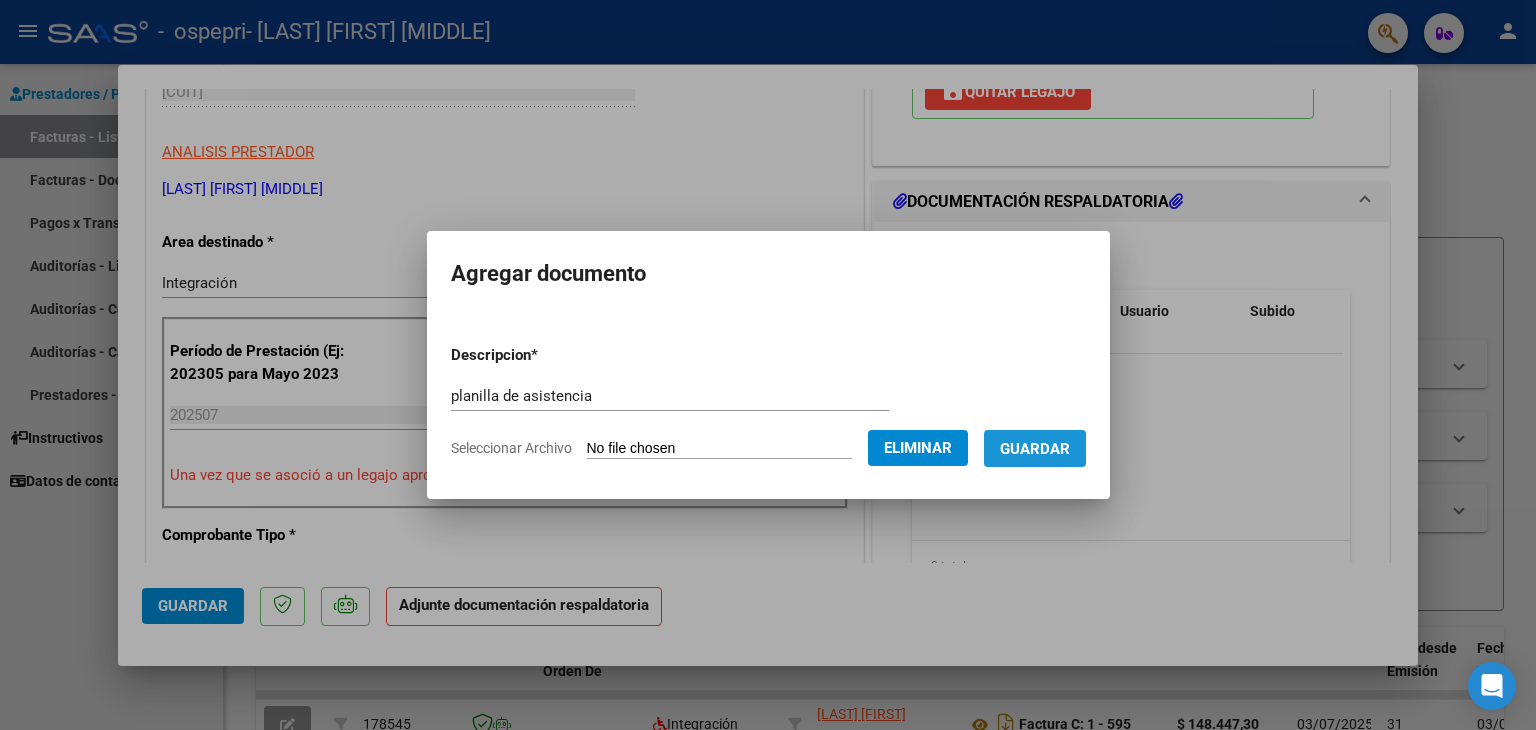 click on "Guardar" at bounding box center (1035, 449) 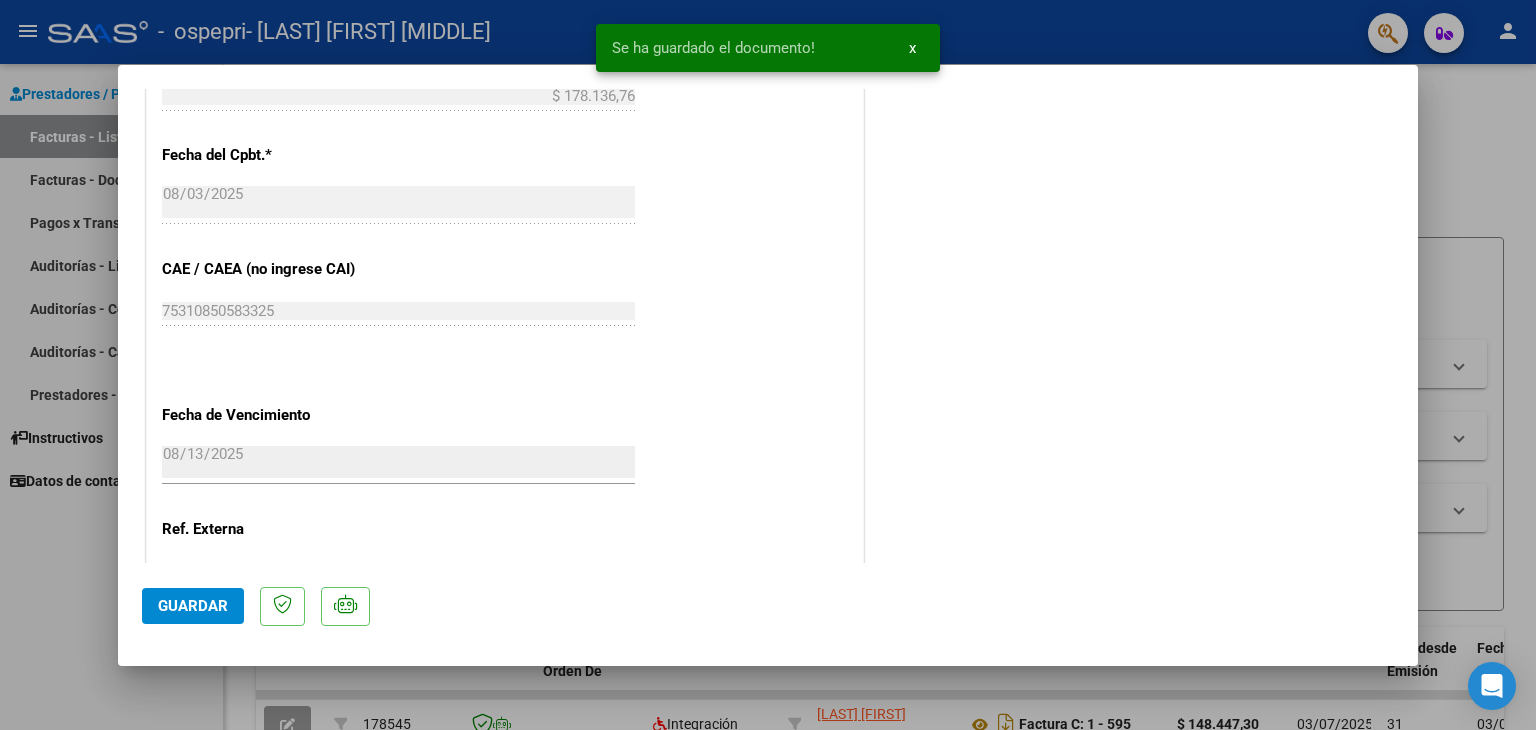 scroll, scrollTop: 1313, scrollLeft: 0, axis: vertical 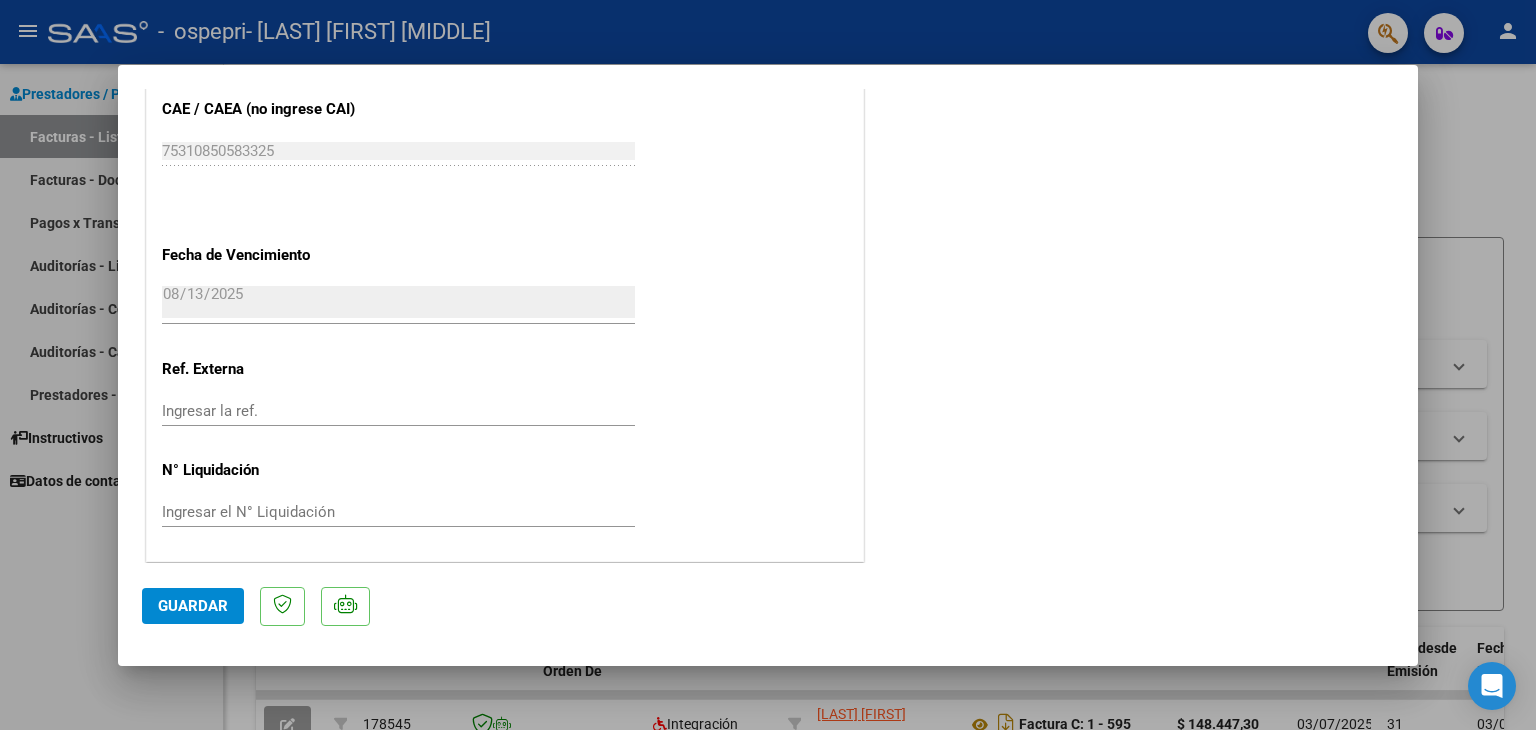 click on "Guardar" 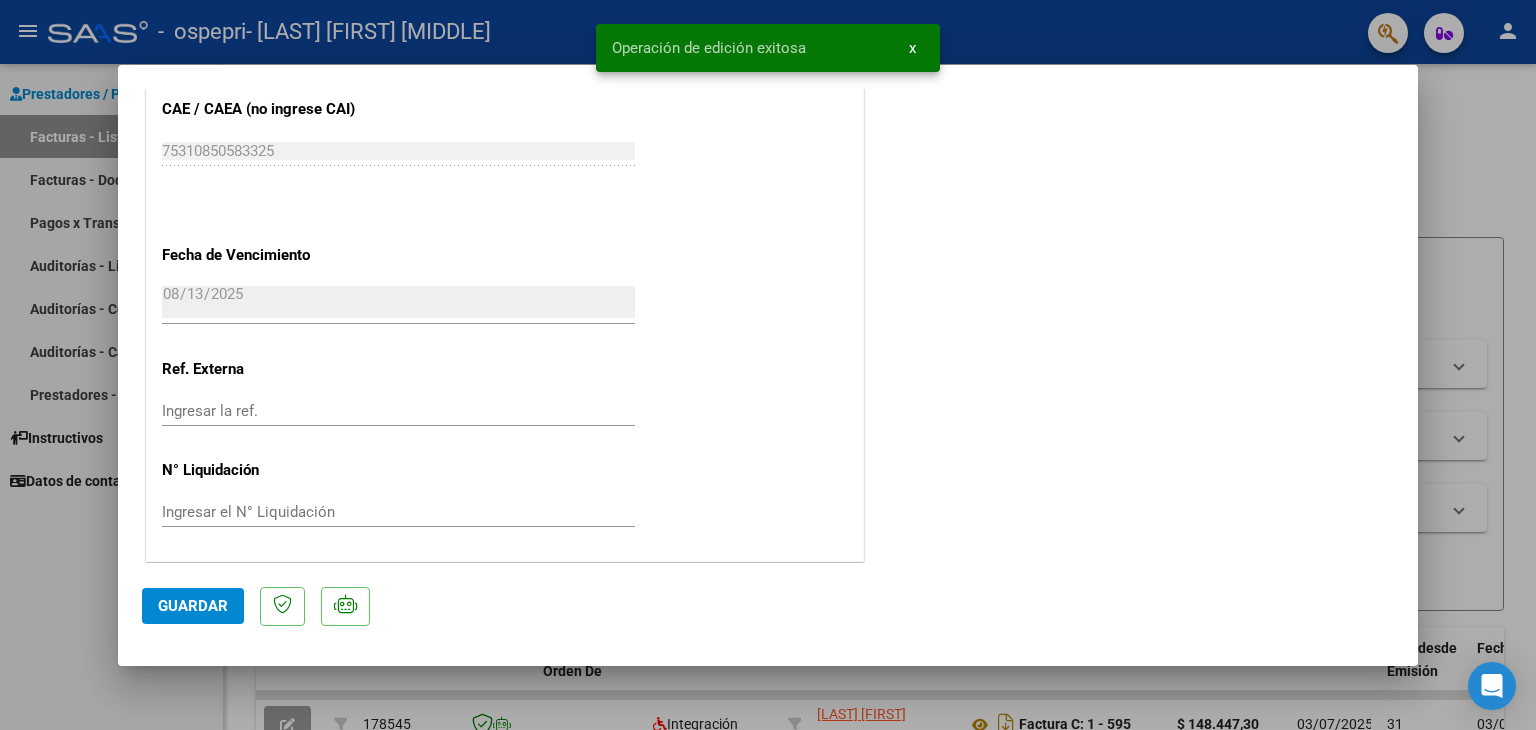 click on "x" at bounding box center [912, 48] 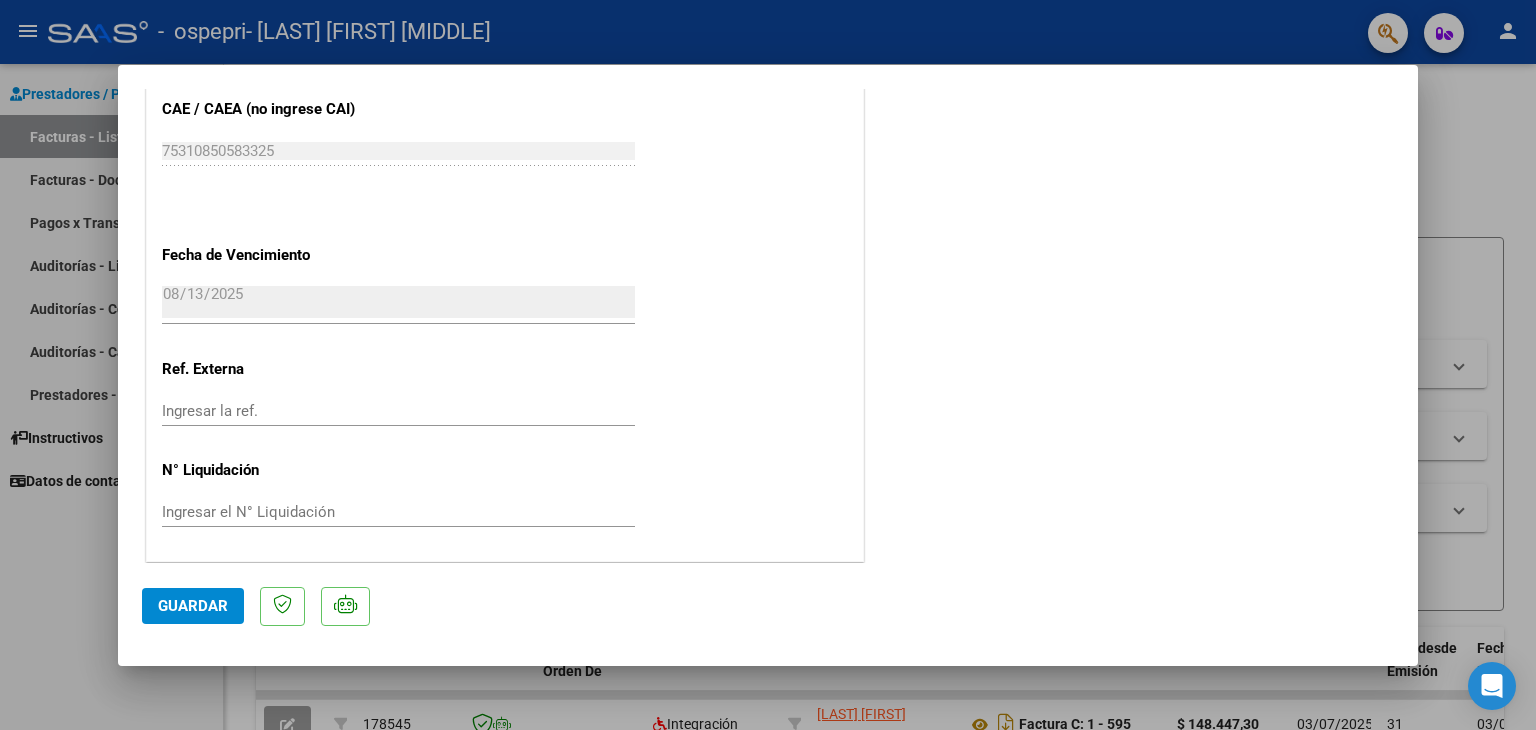 click at bounding box center [768, 365] 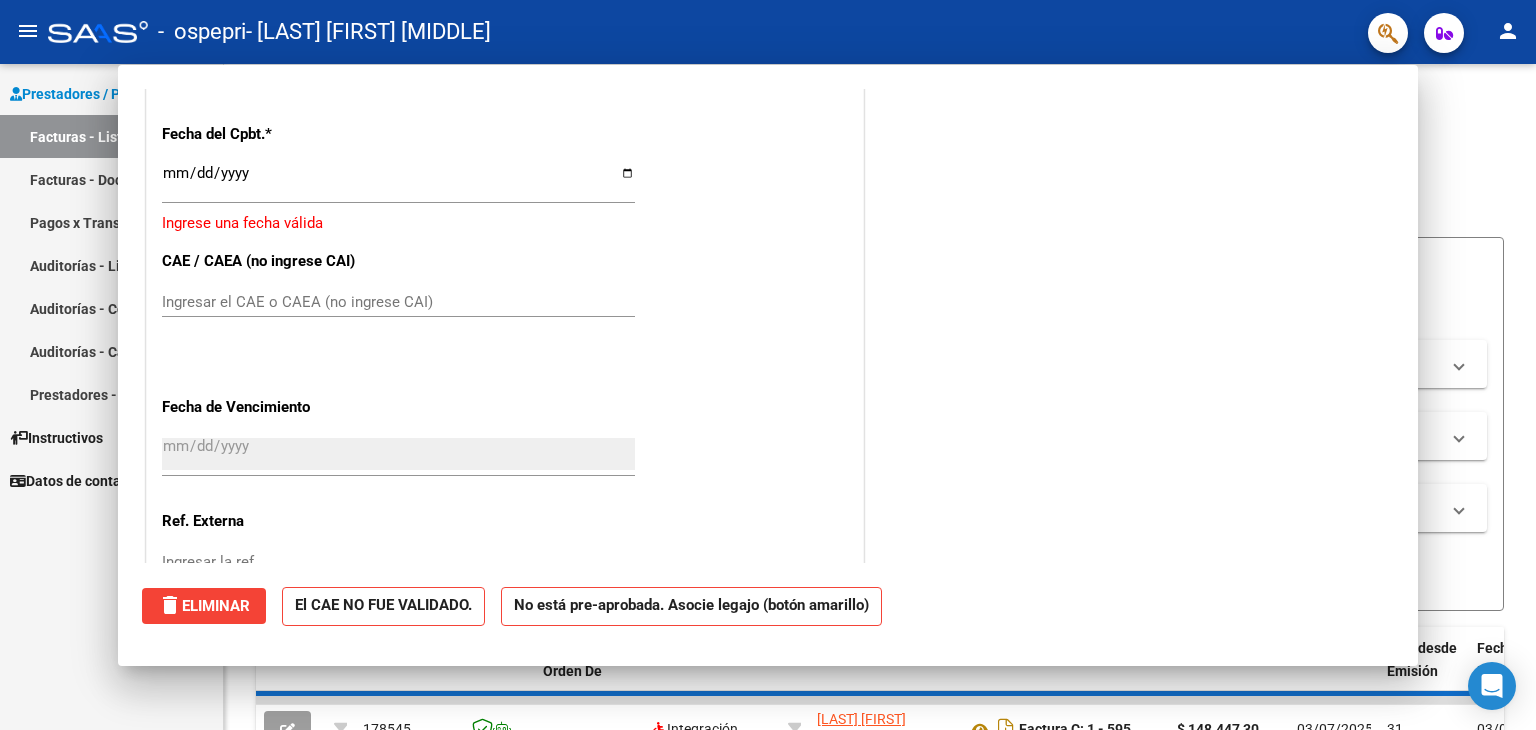 scroll, scrollTop: 0, scrollLeft: 0, axis: both 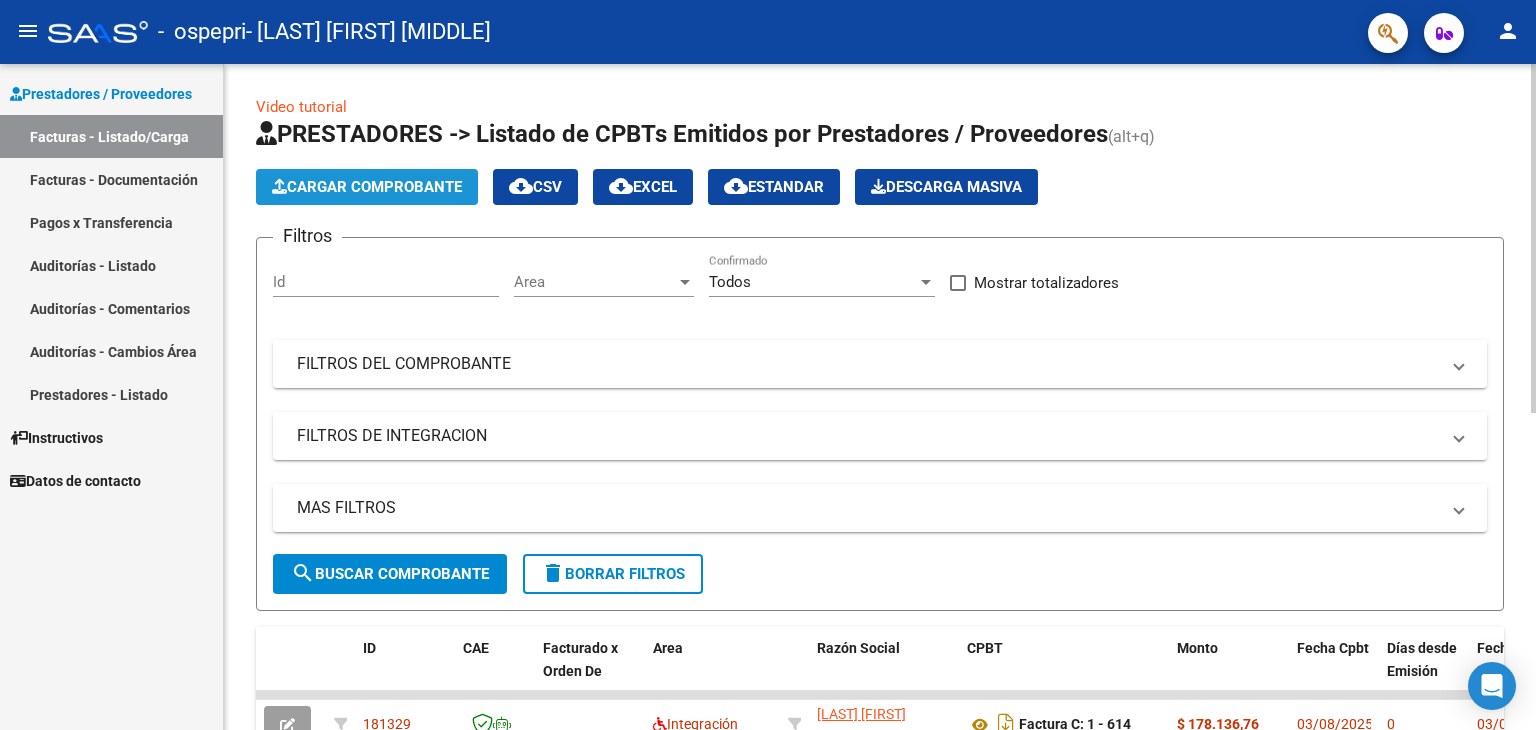 click on "Cargar Comprobante" 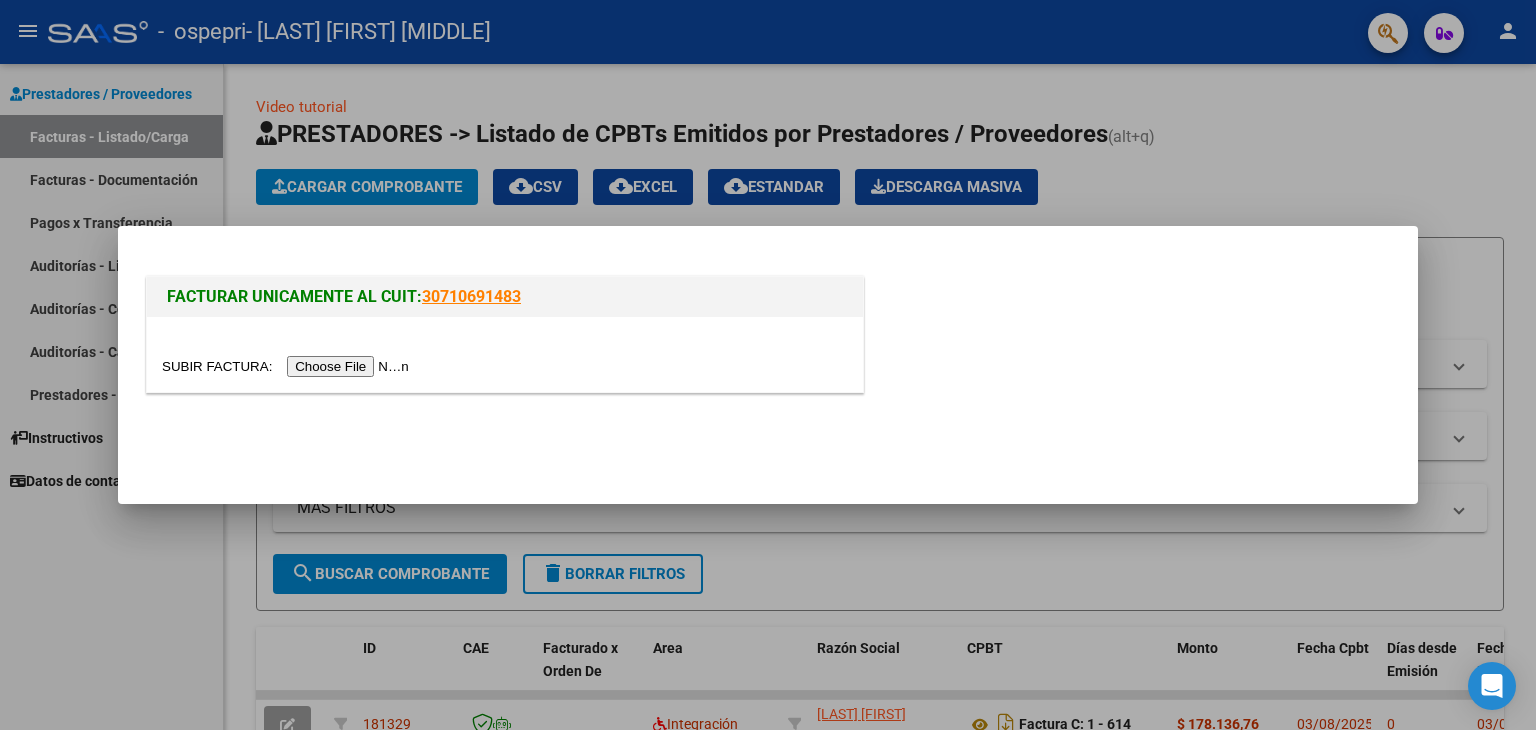 click at bounding box center [288, 366] 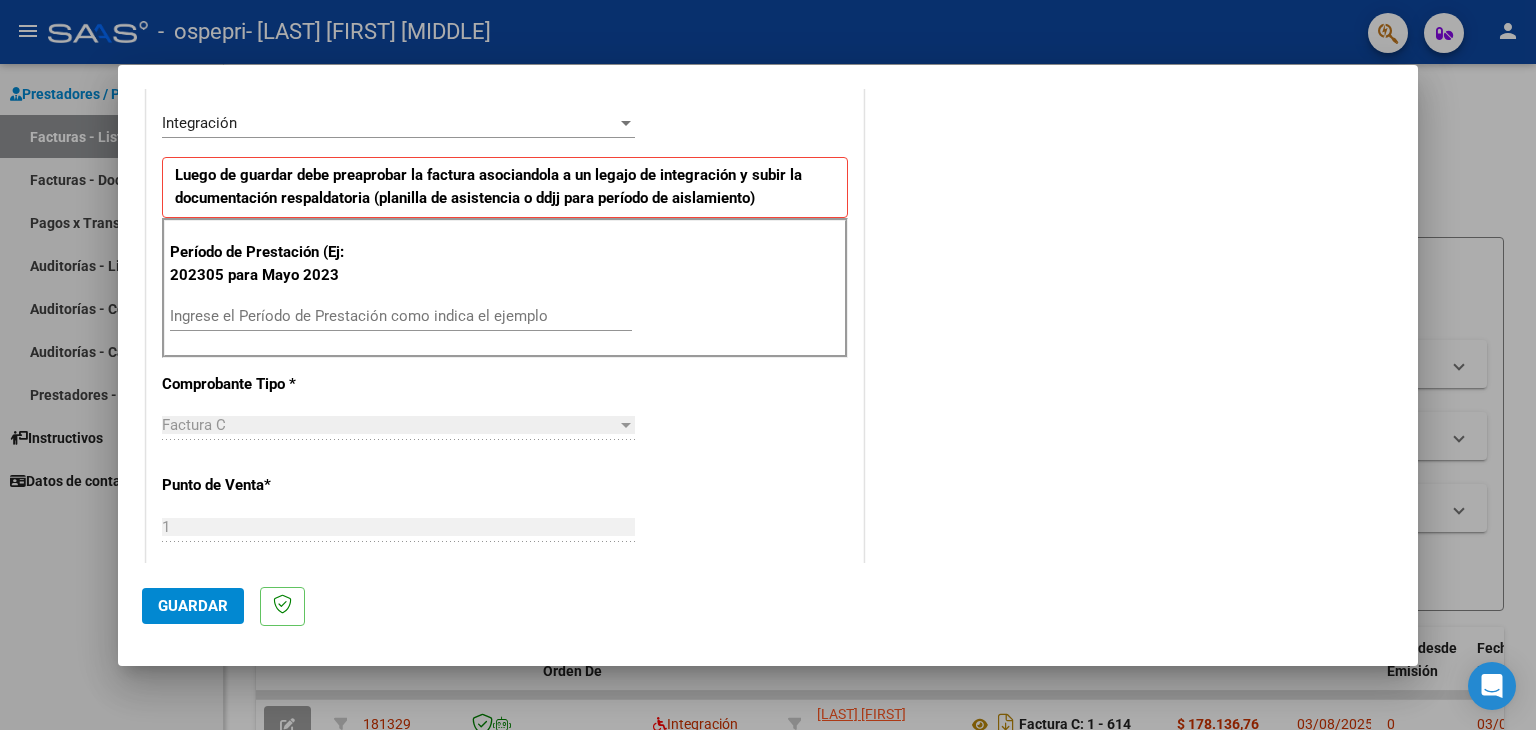 scroll, scrollTop: 458, scrollLeft: 0, axis: vertical 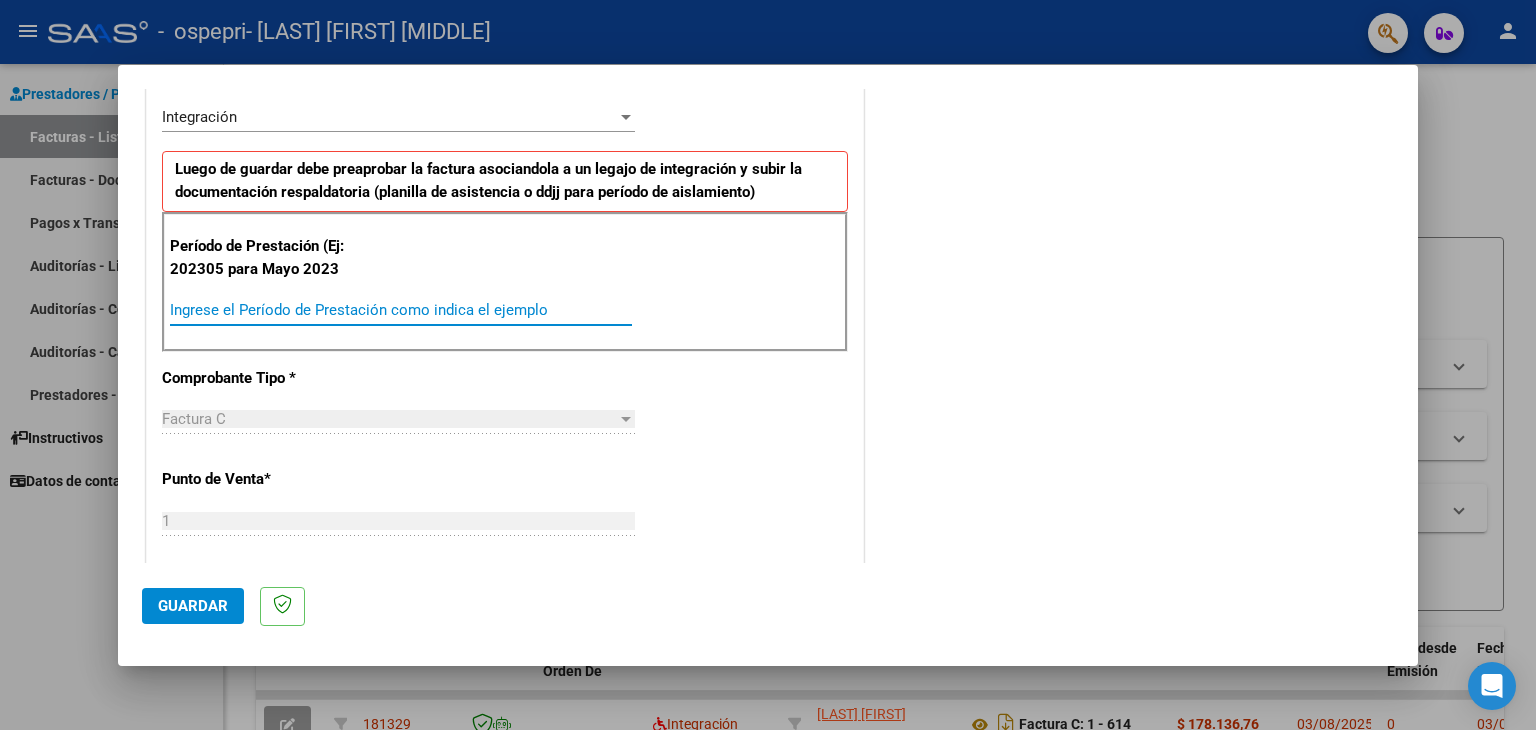 click on "Ingrese el Período de Prestación como indica el ejemplo" at bounding box center (401, 310) 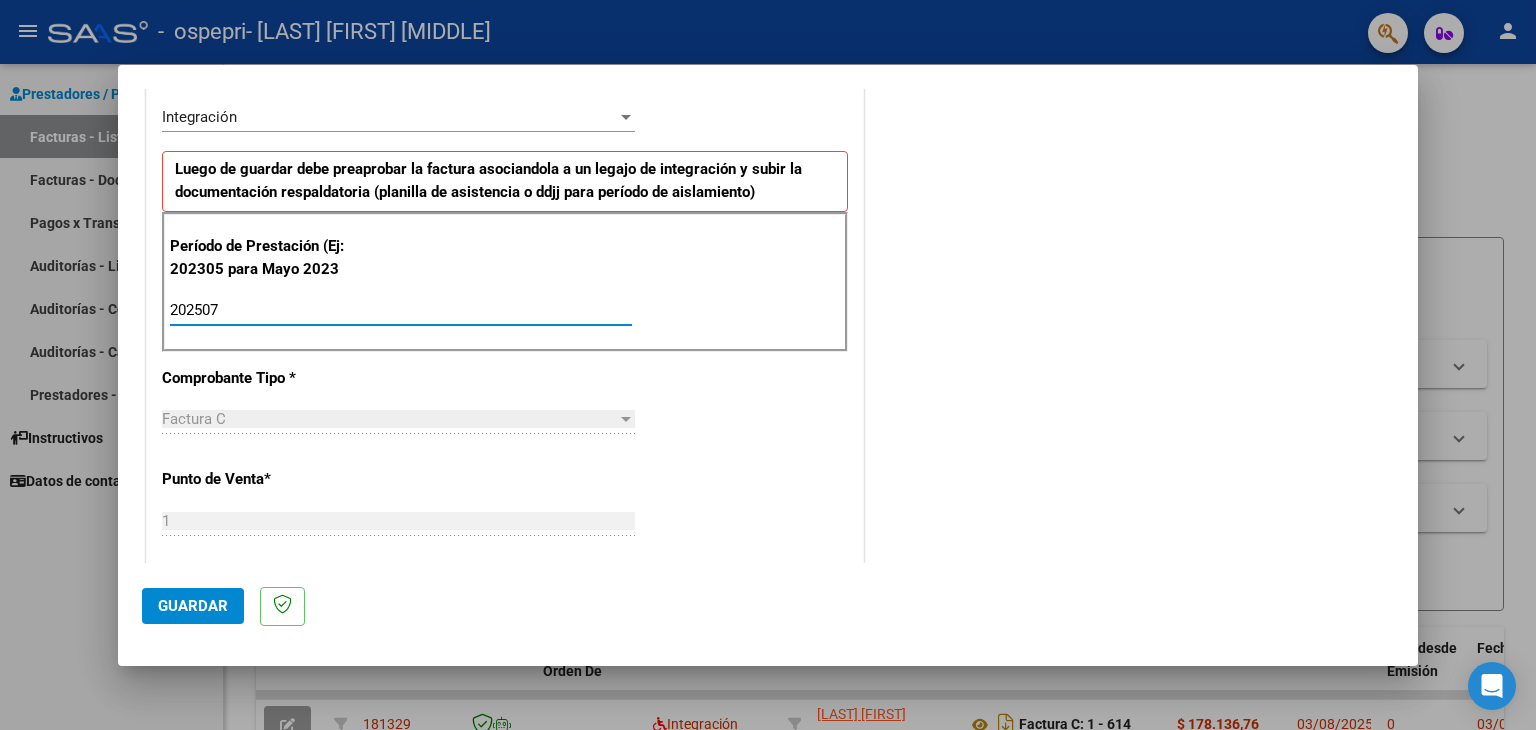 type on "202507" 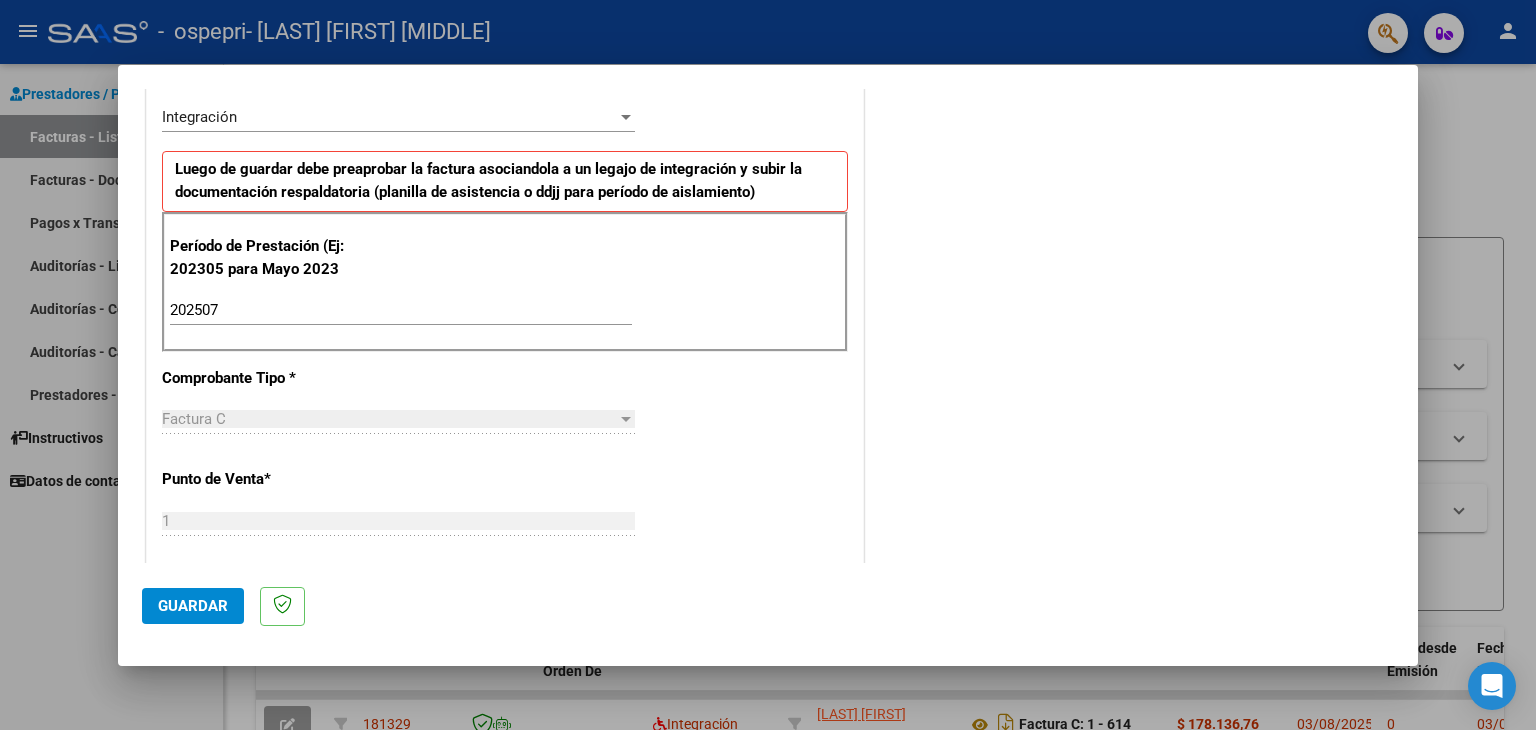 scroll, scrollTop: 1245, scrollLeft: 0, axis: vertical 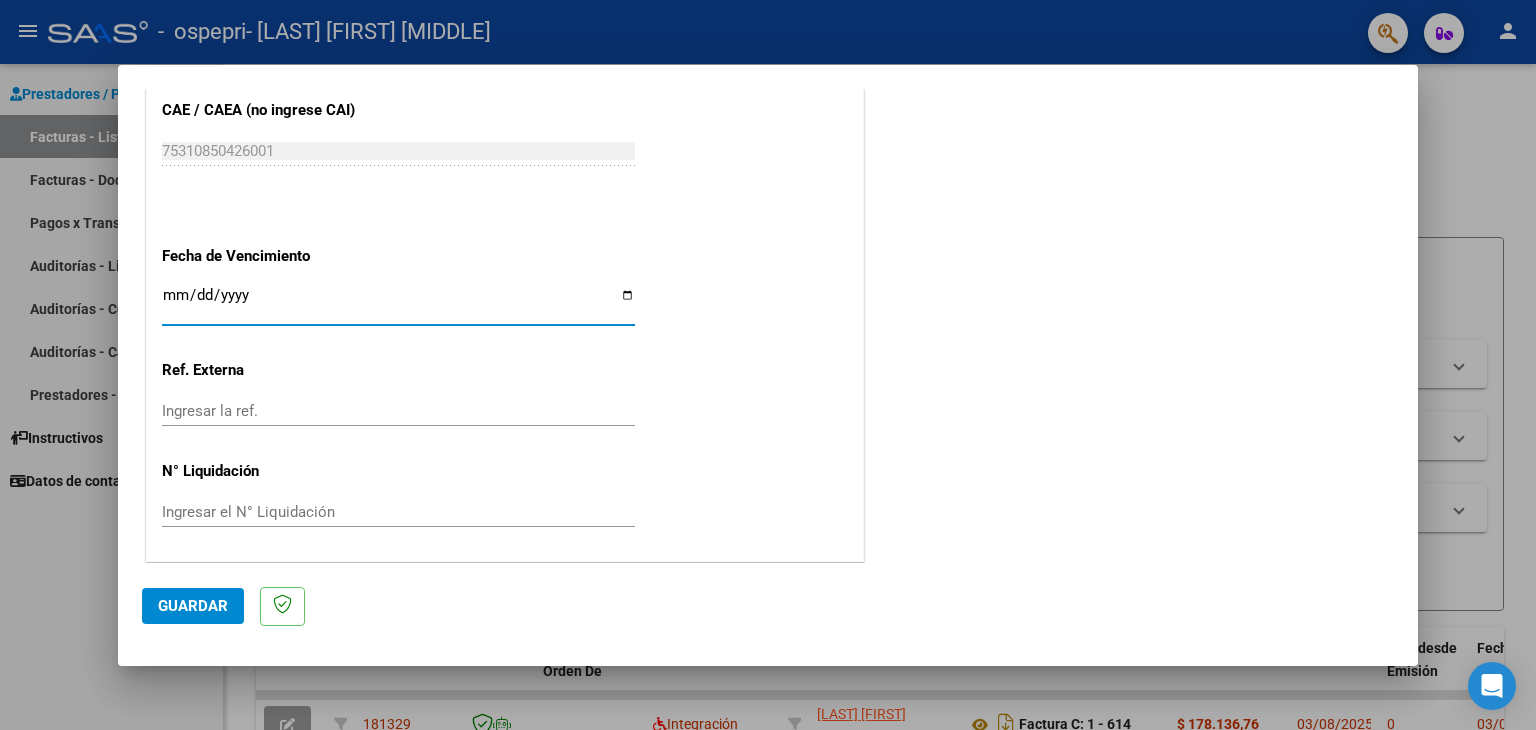 click on "Ingresar la fecha" at bounding box center (398, 303) 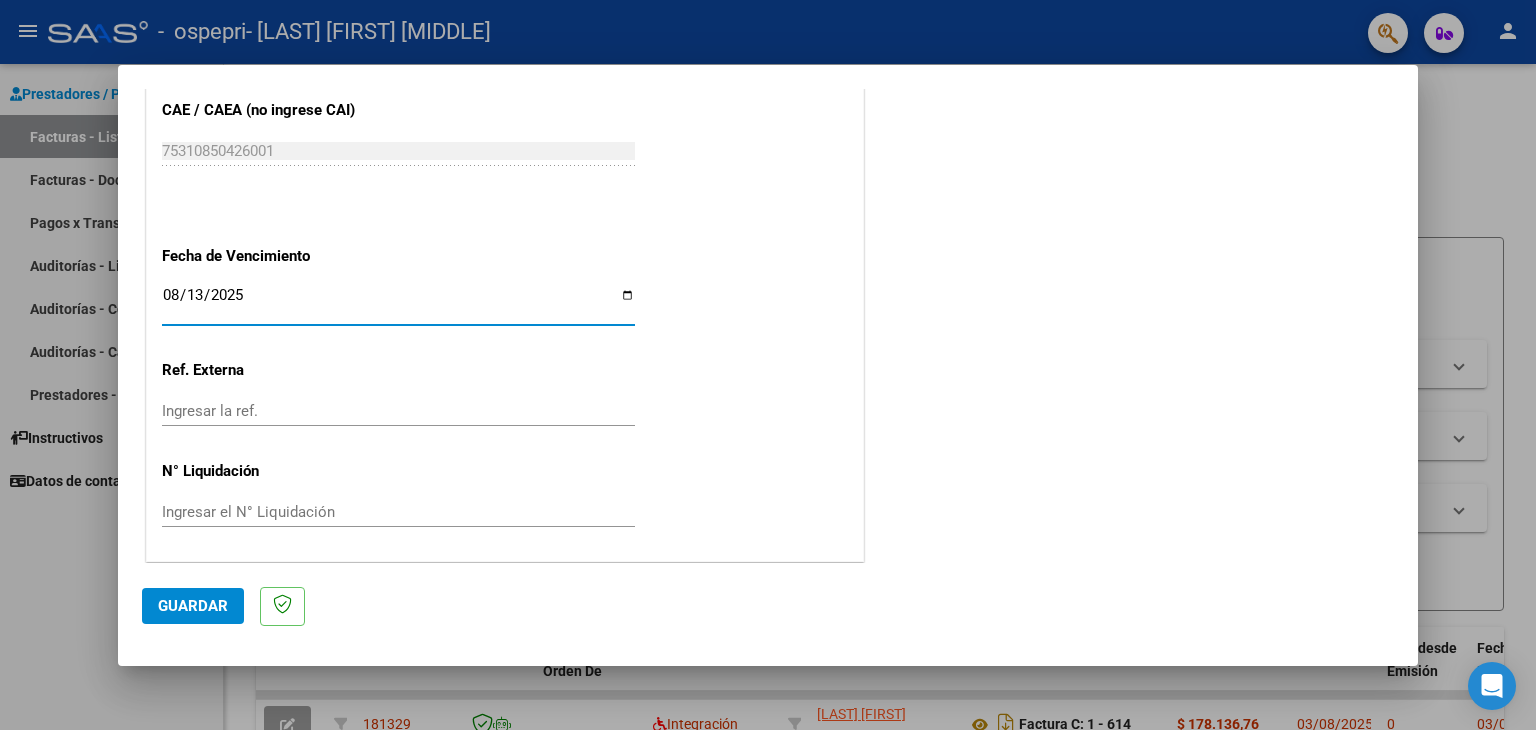 click on "Guardar" 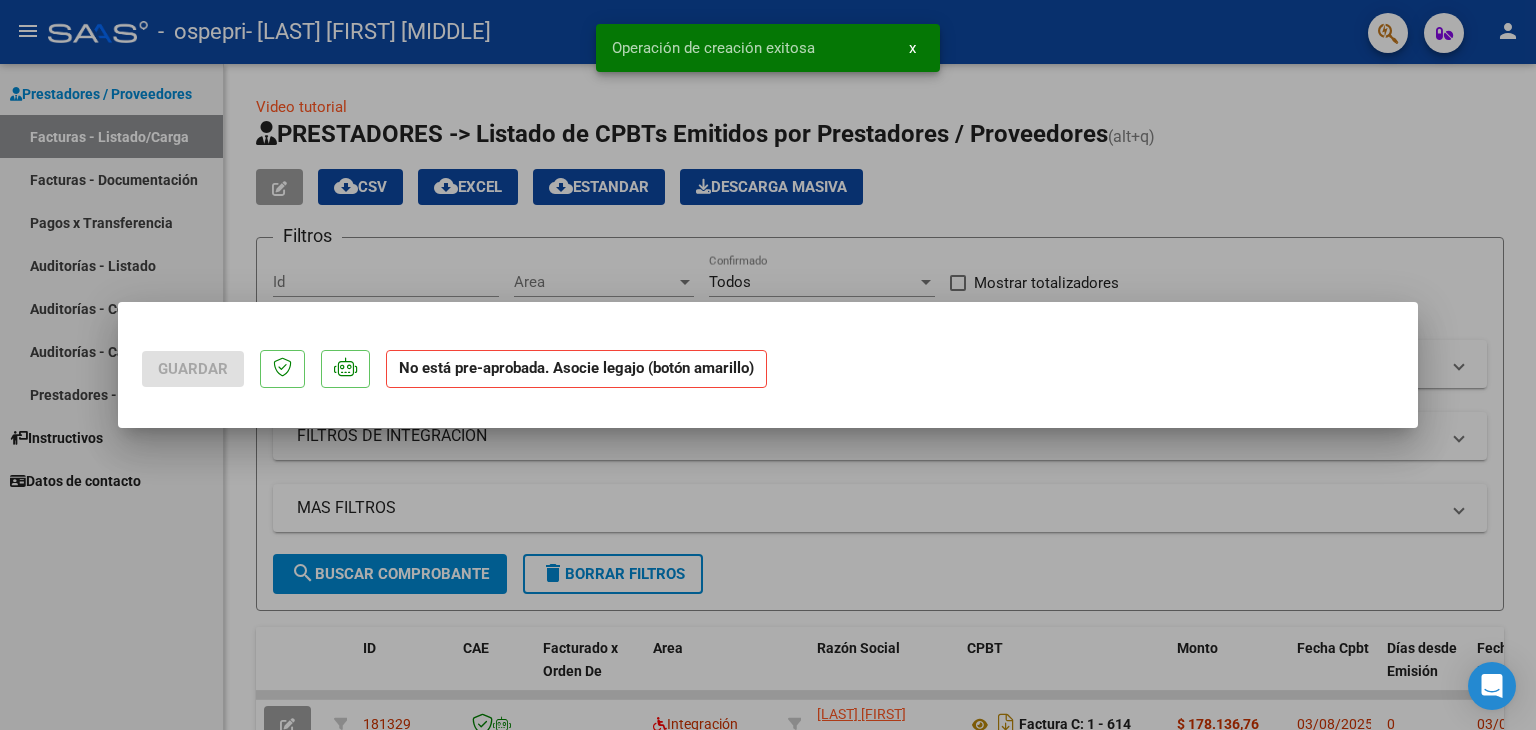 scroll, scrollTop: 0, scrollLeft: 0, axis: both 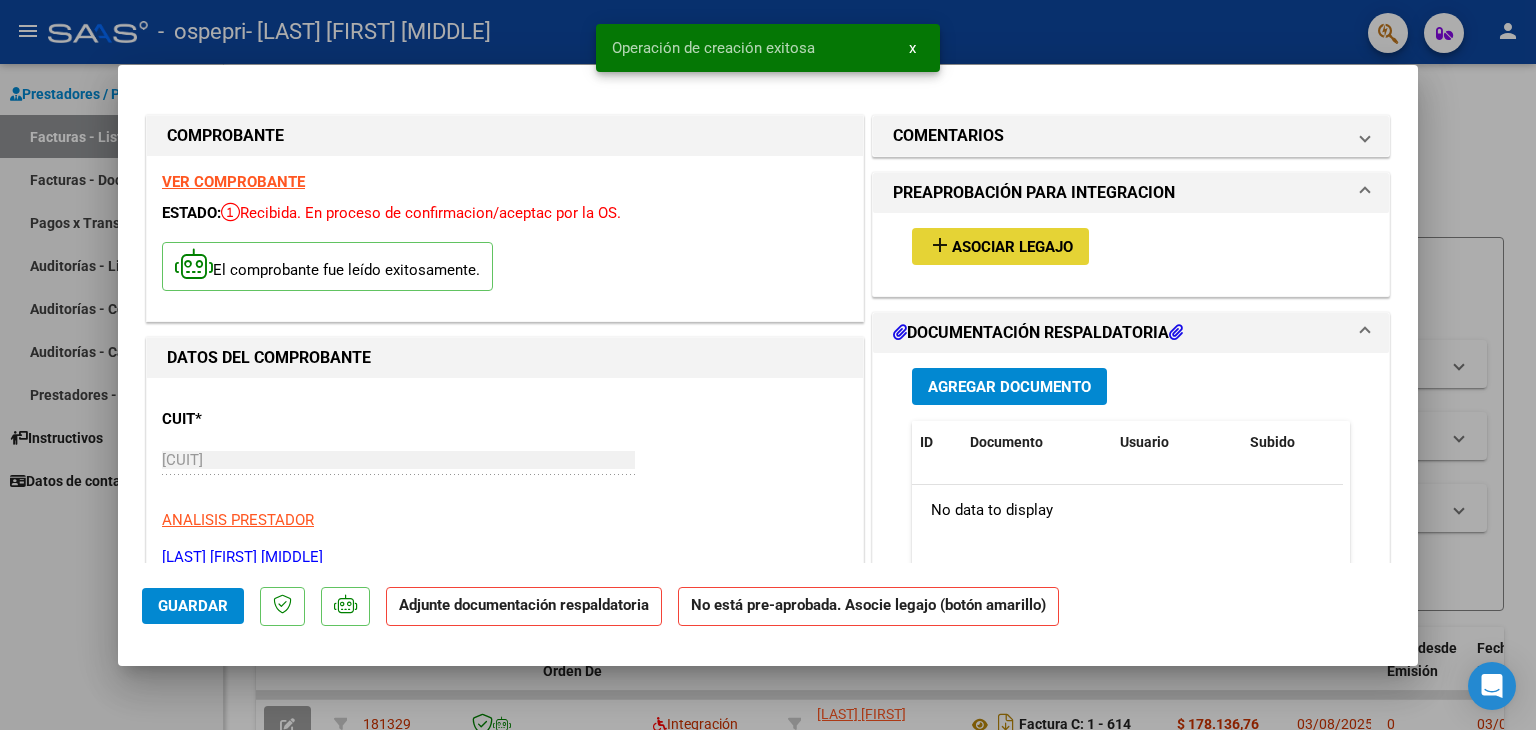 click on "Asociar Legajo" at bounding box center [1012, 247] 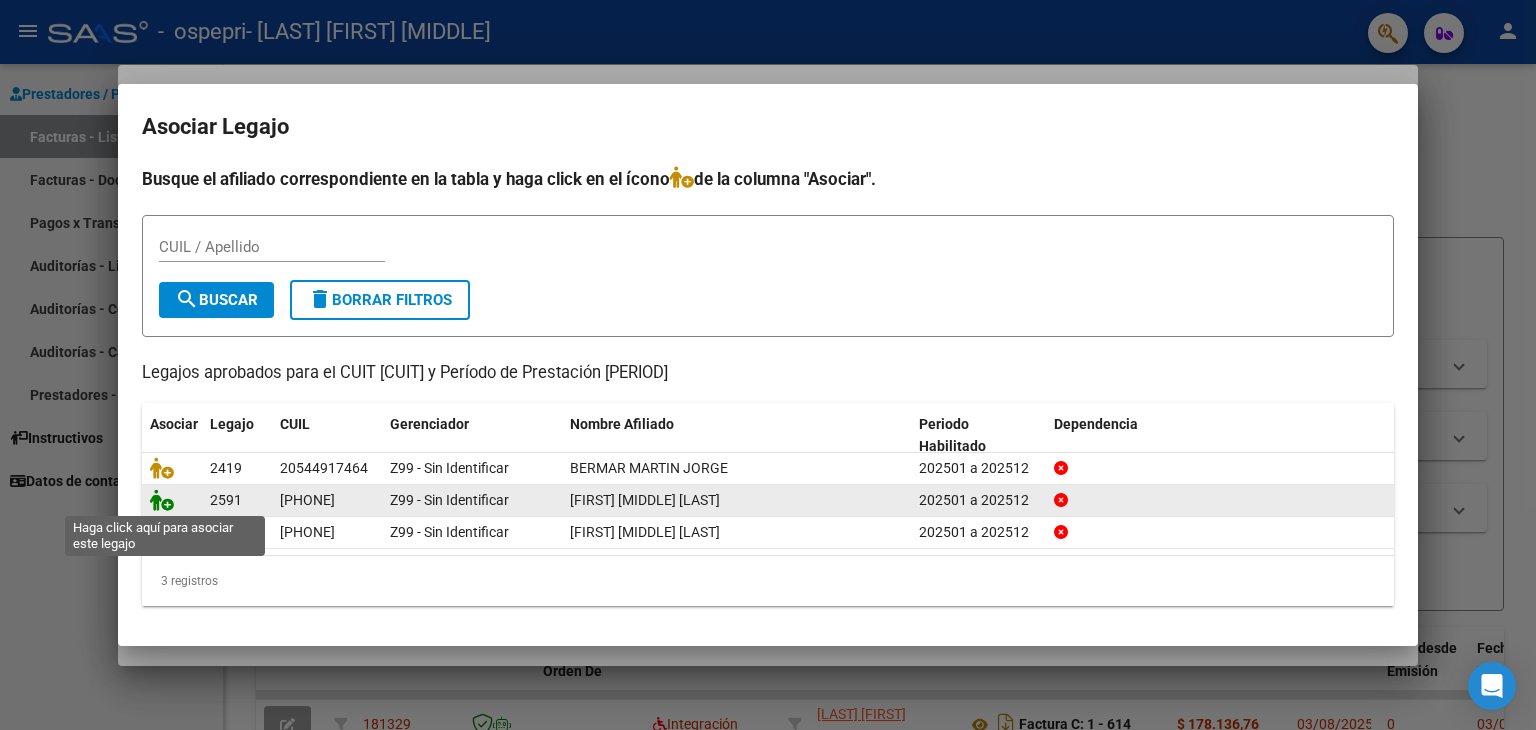 click 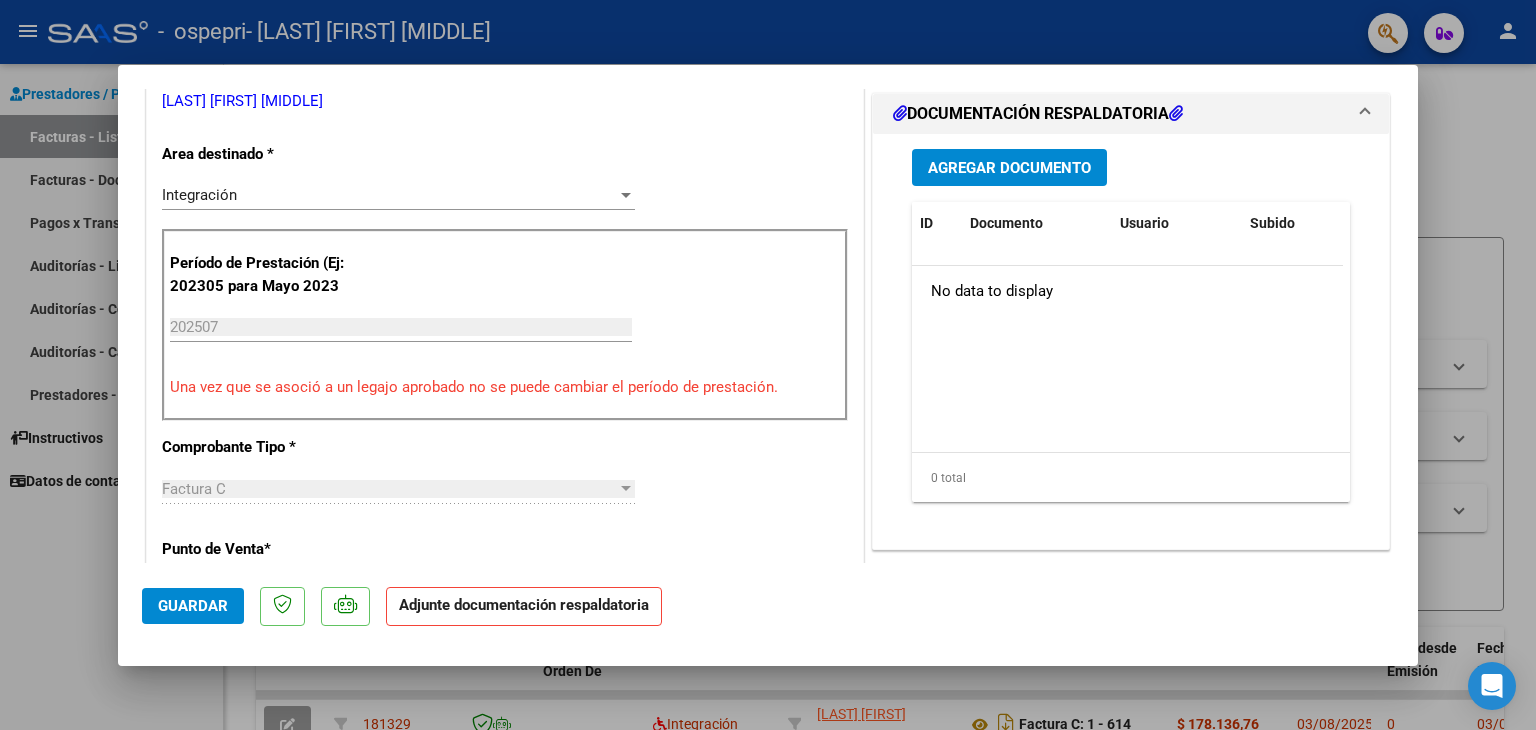 scroll, scrollTop: 479, scrollLeft: 0, axis: vertical 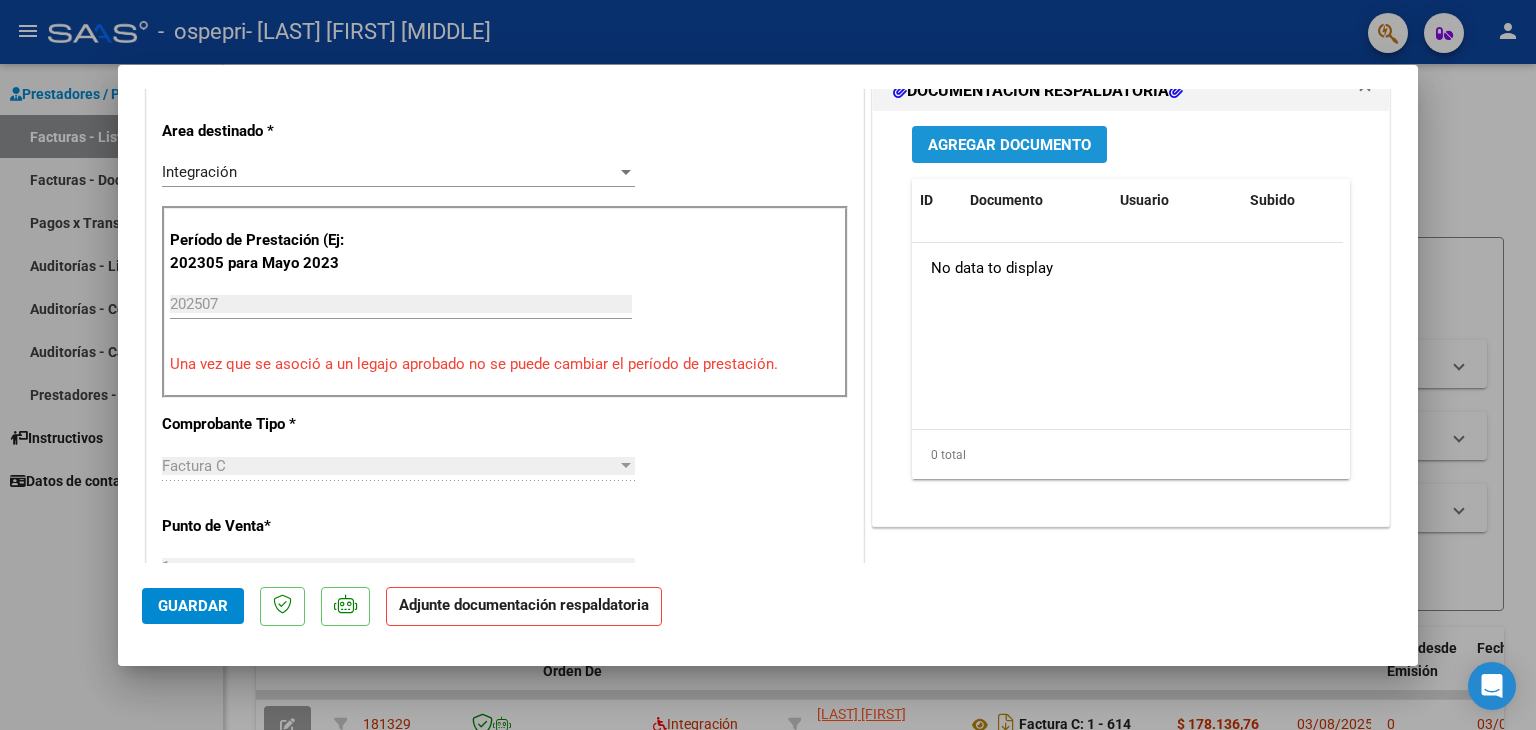 click on "Agregar Documento" at bounding box center (1009, 145) 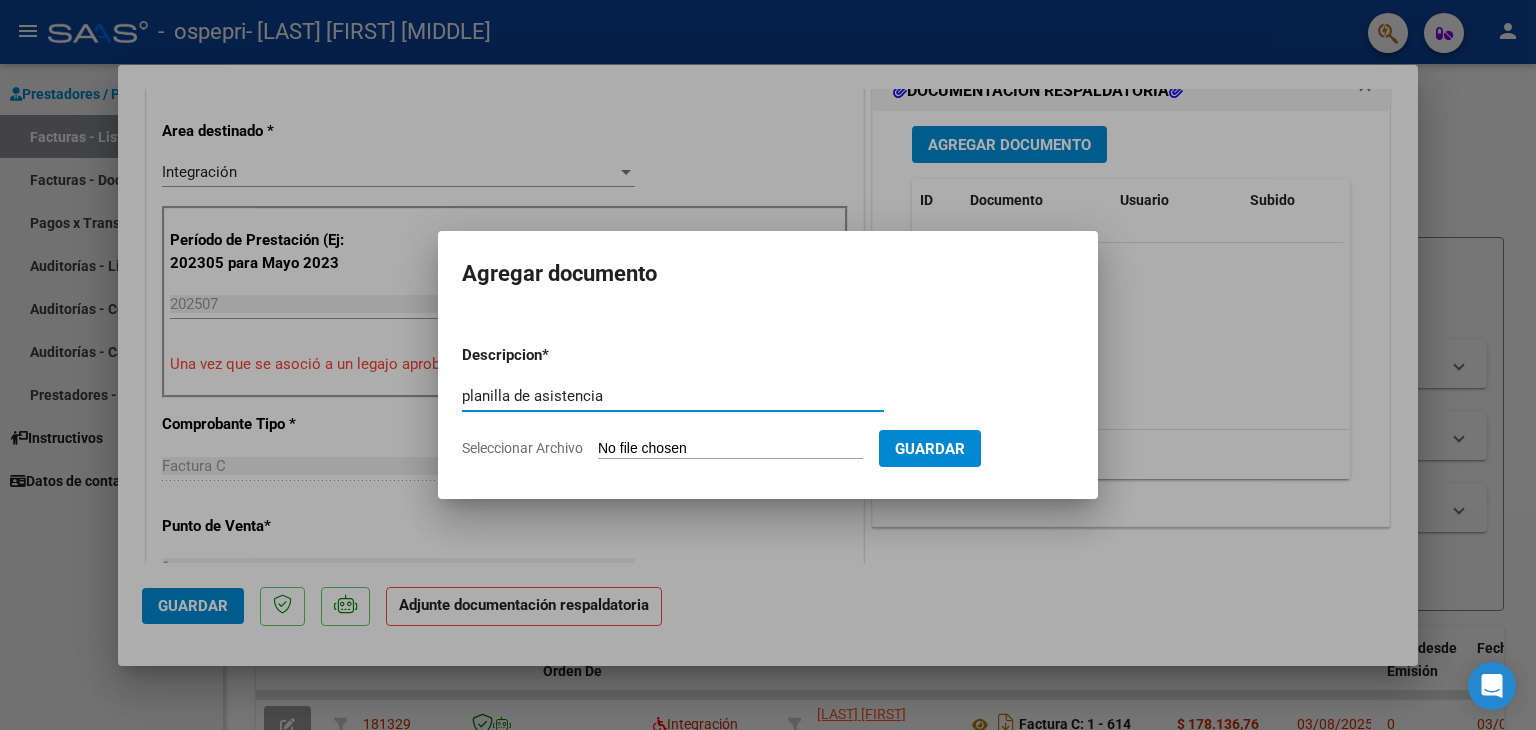type on "planilla de asistencia" 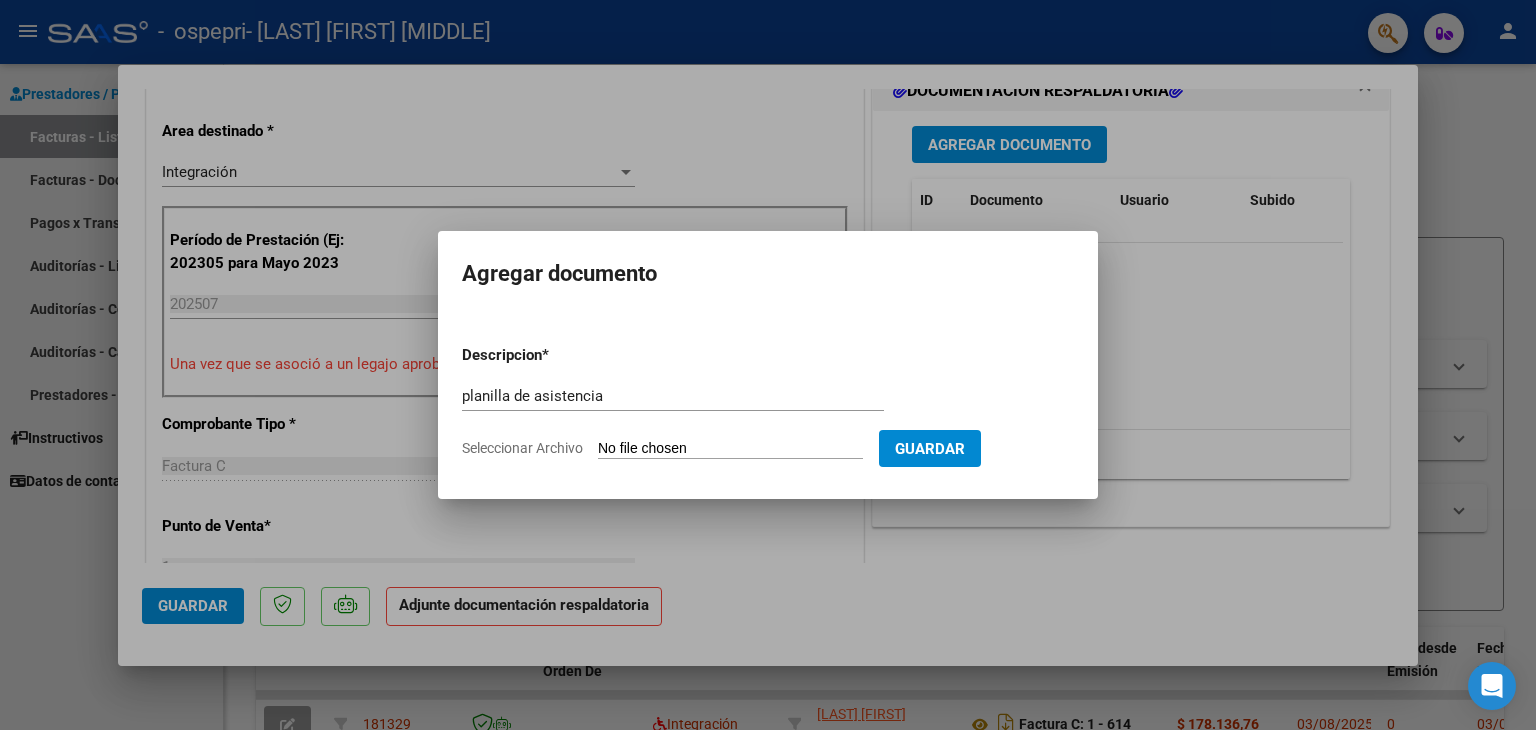 click on "Seleccionar Archivo" at bounding box center [730, 449] 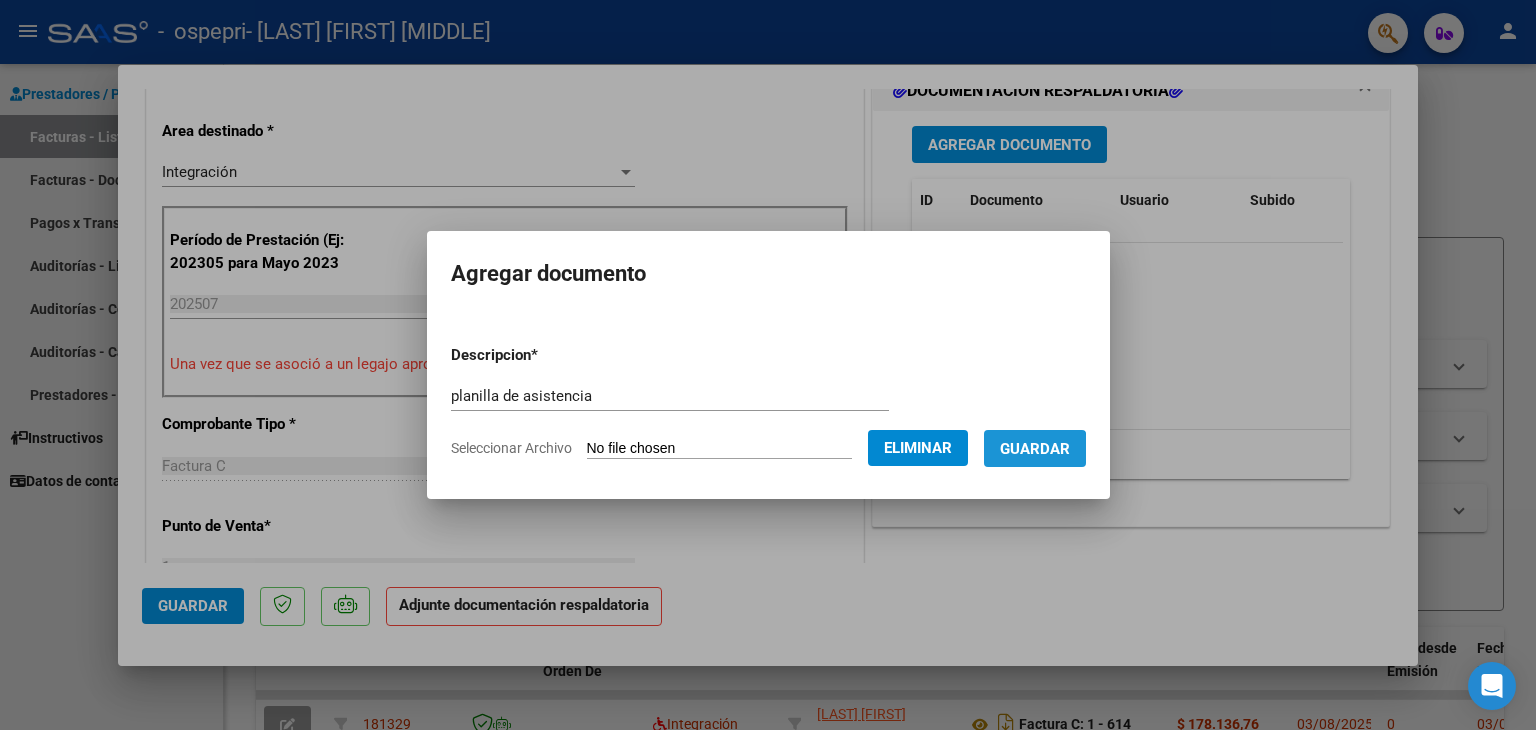 click on "Guardar" at bounding box center [1035, 448] 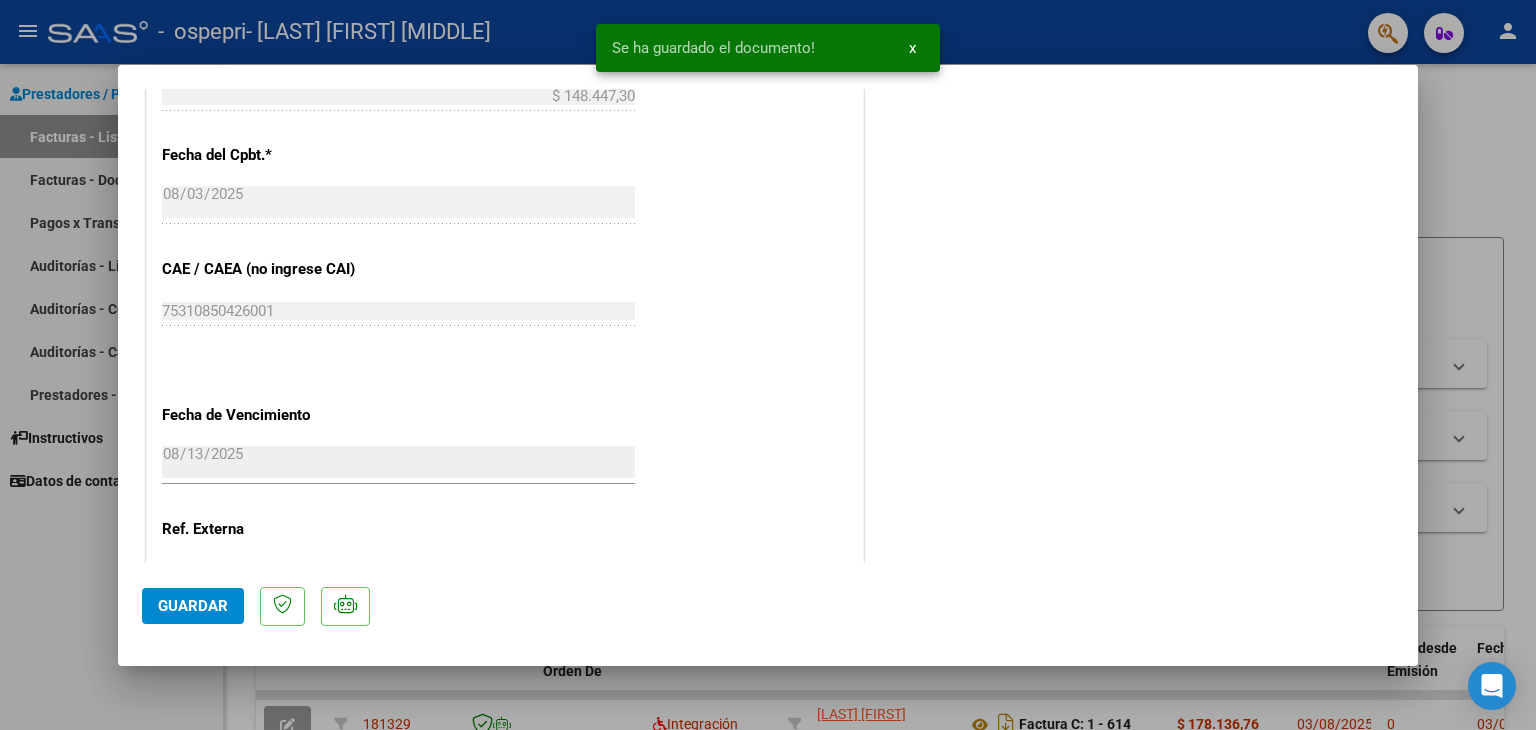 scroll, scrollTop: 1313, scrollLeft: 0, axis: vertical 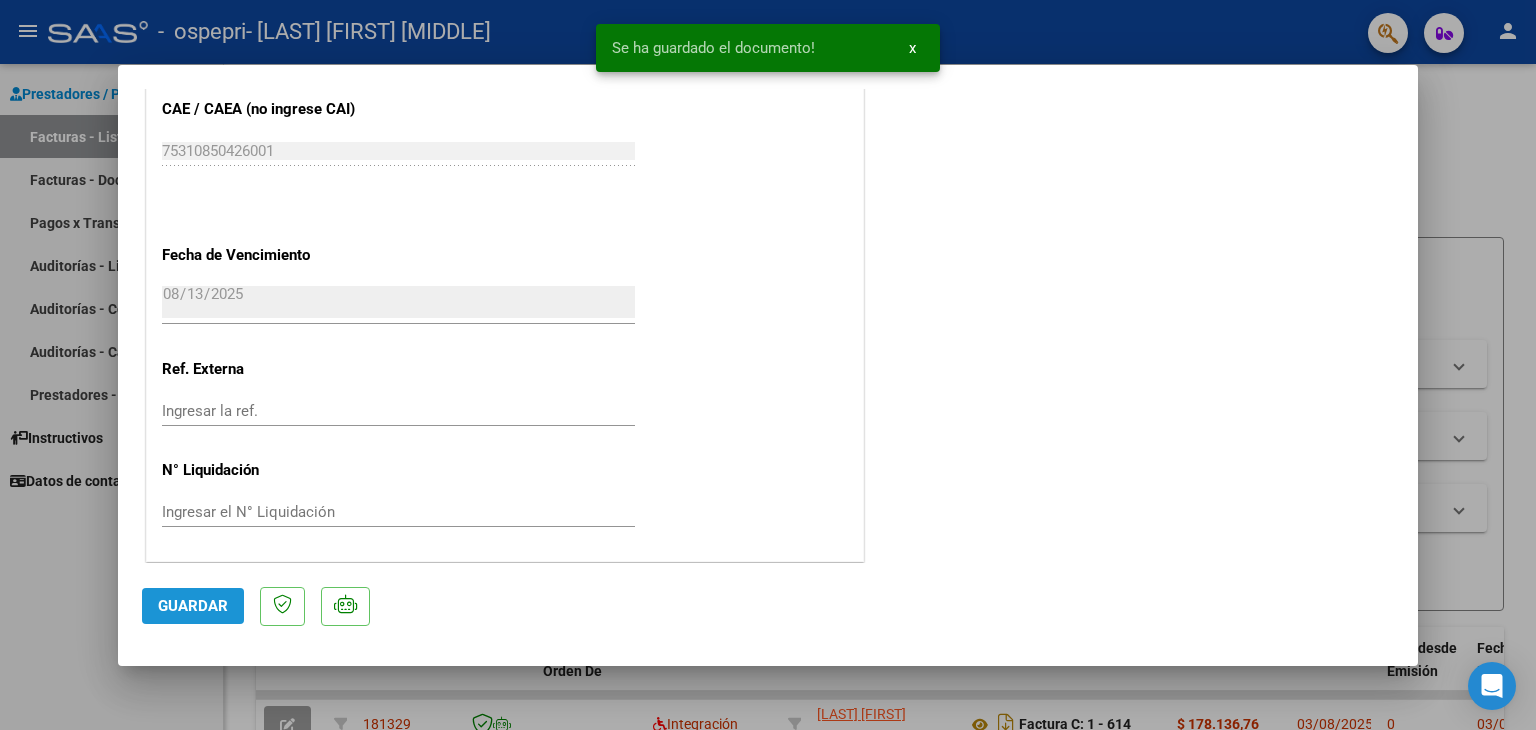click on "Guardar" 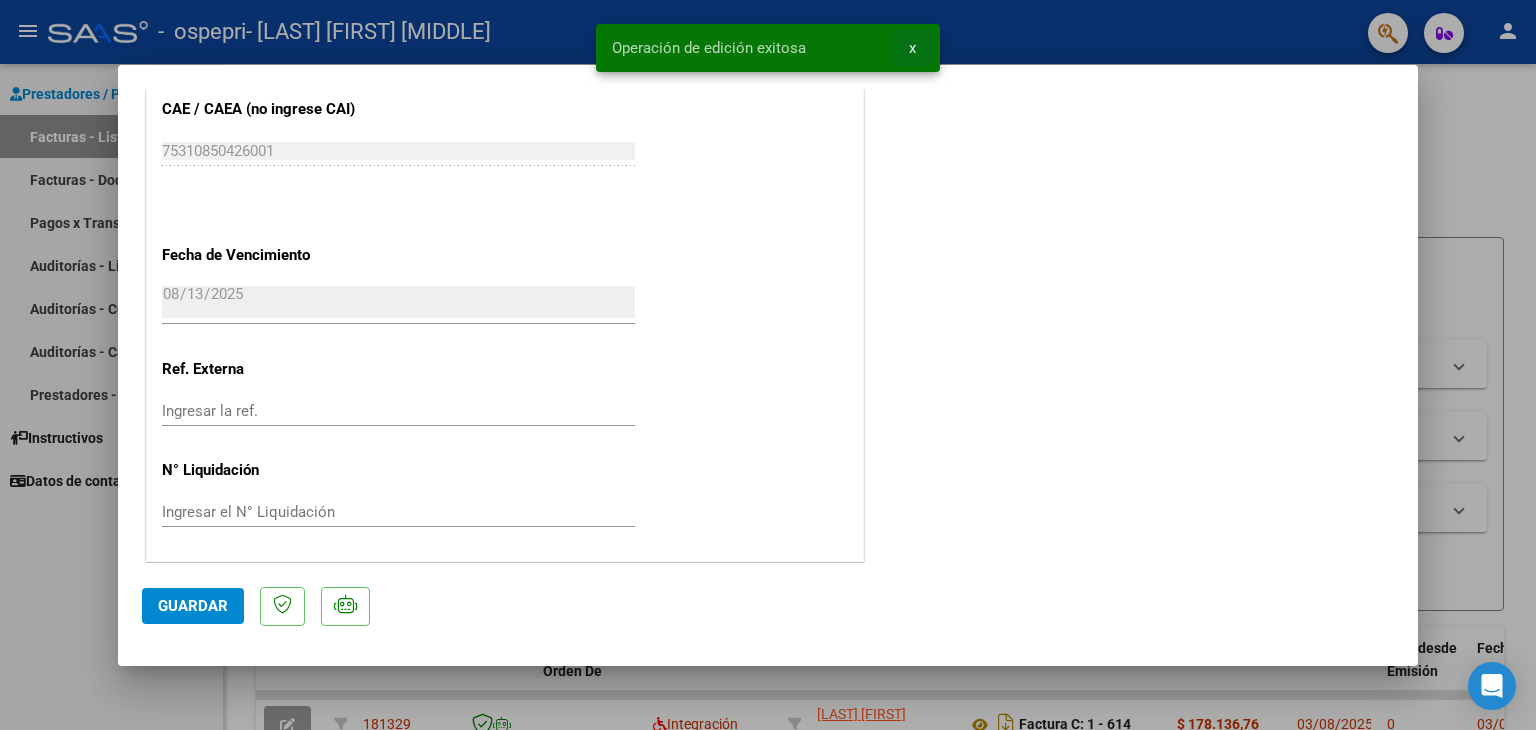 click on "x" at bounding box center [912, 48] 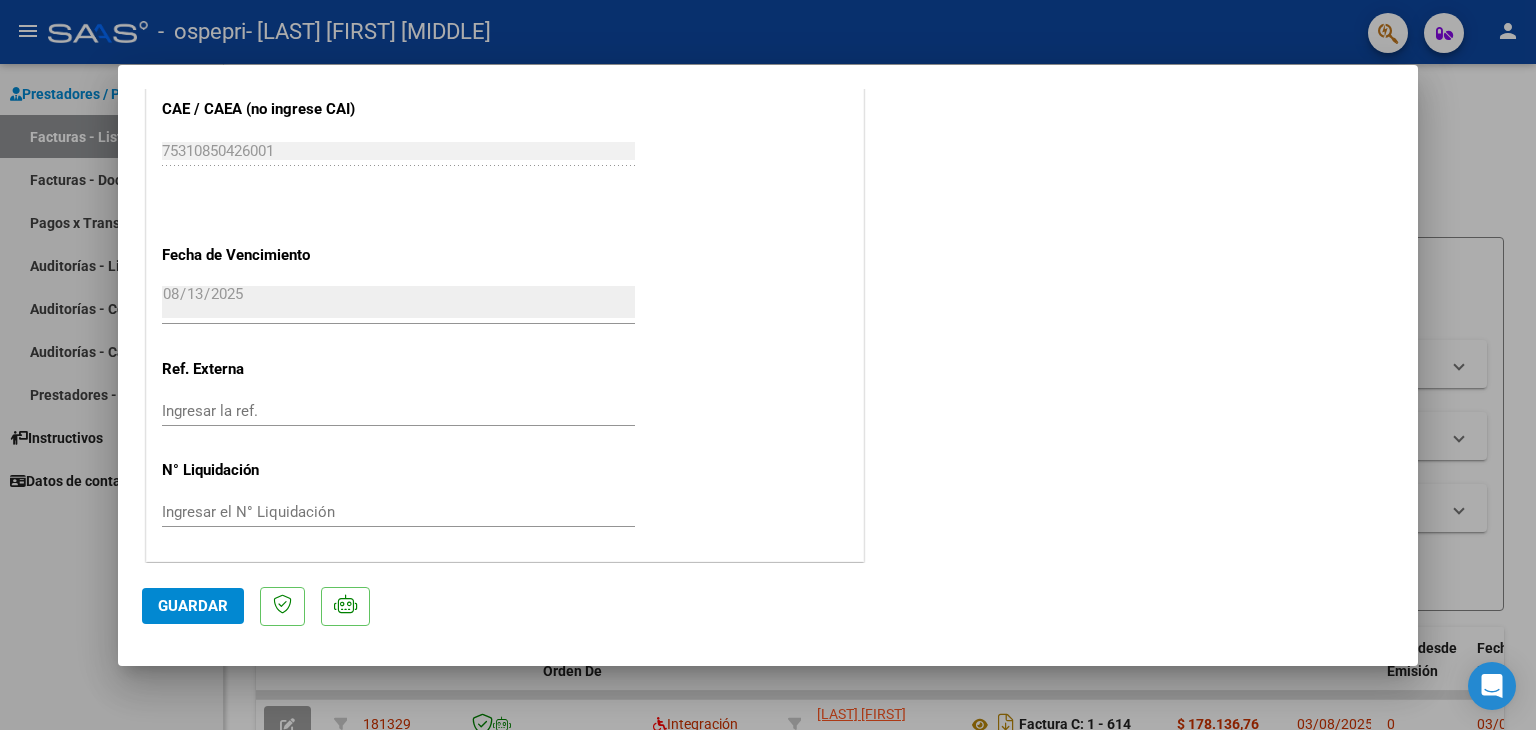 click at bounding box center [768, 365] 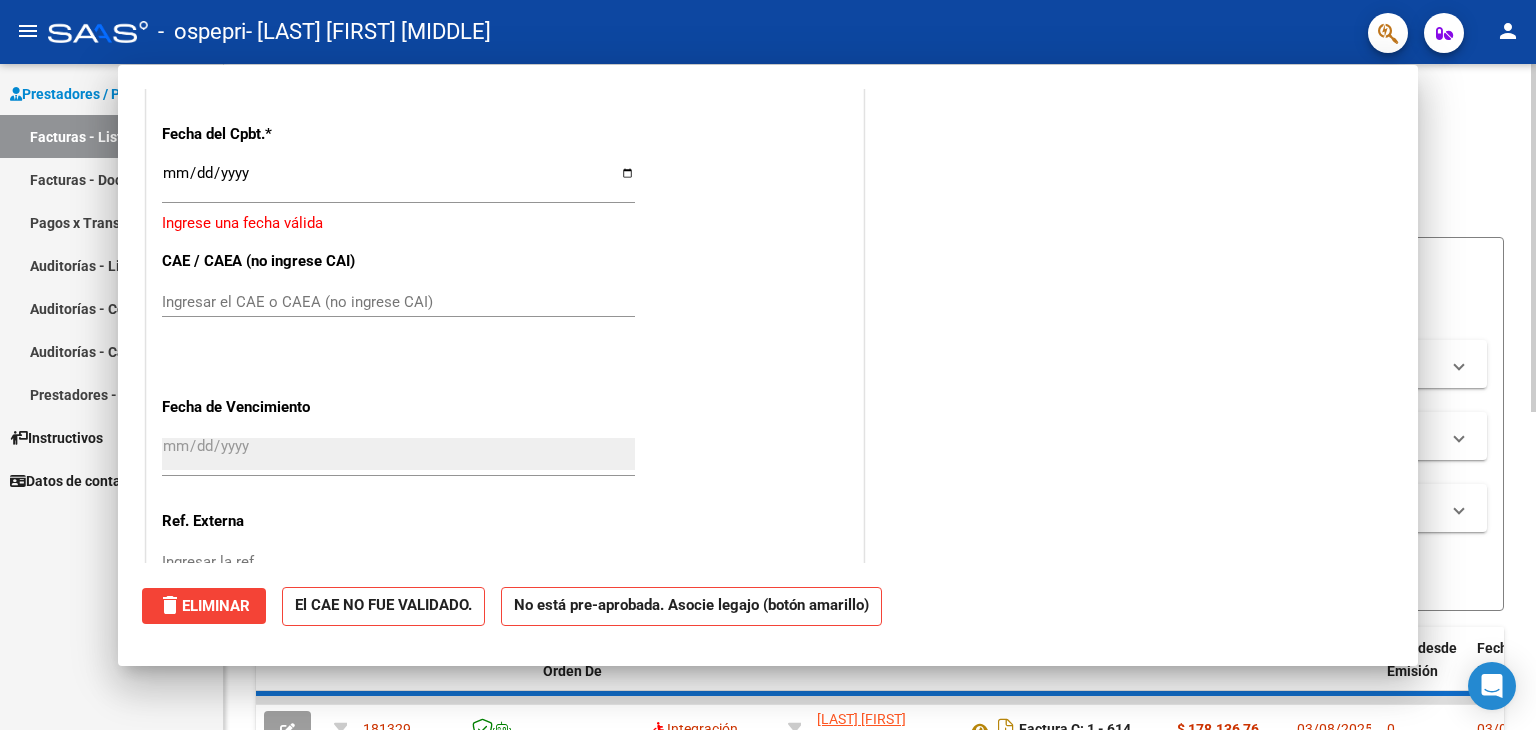 scroll, scrollTop: 0, scrollLeft: 0, axis: both 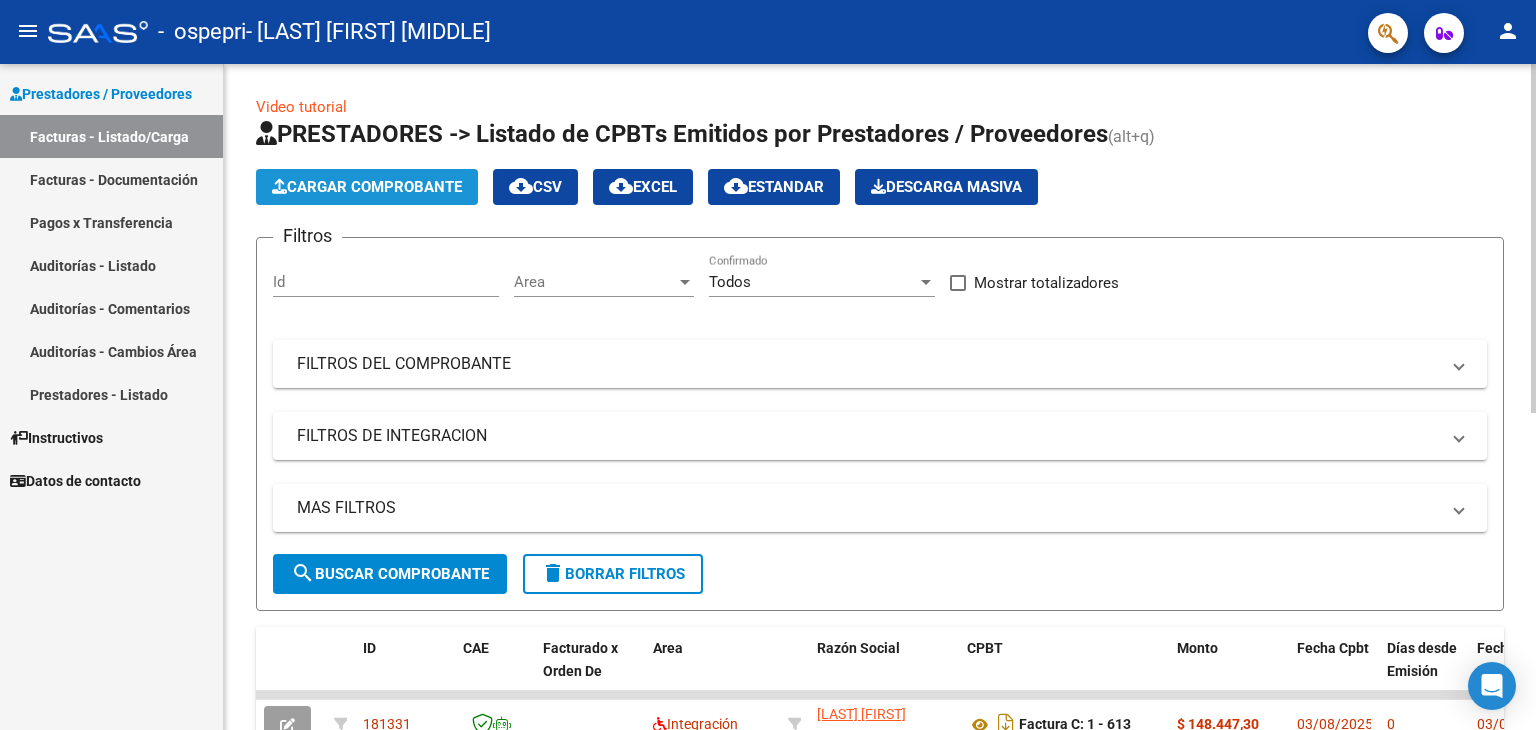 click on "Cargar Comprobante" 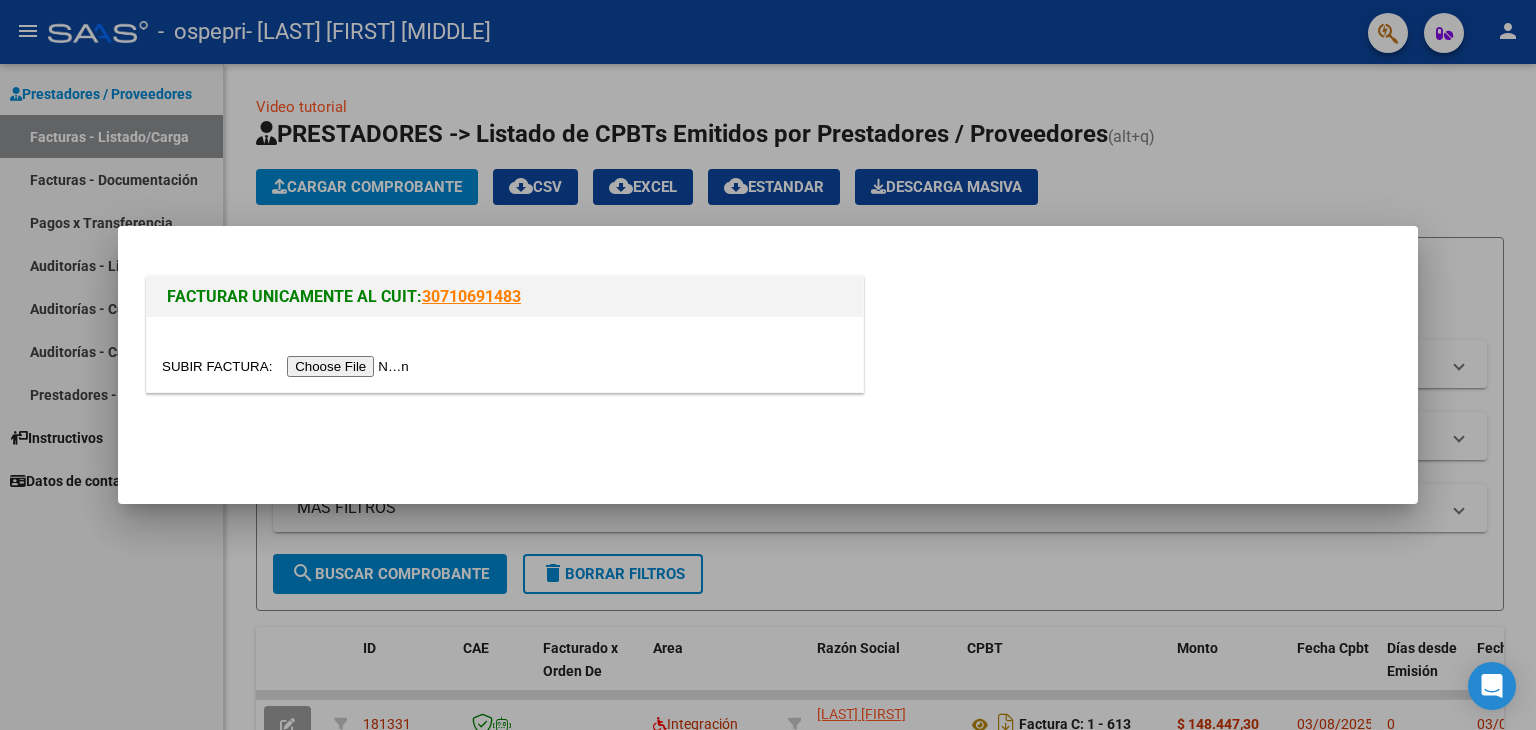 click at bounding box center [288, 366] 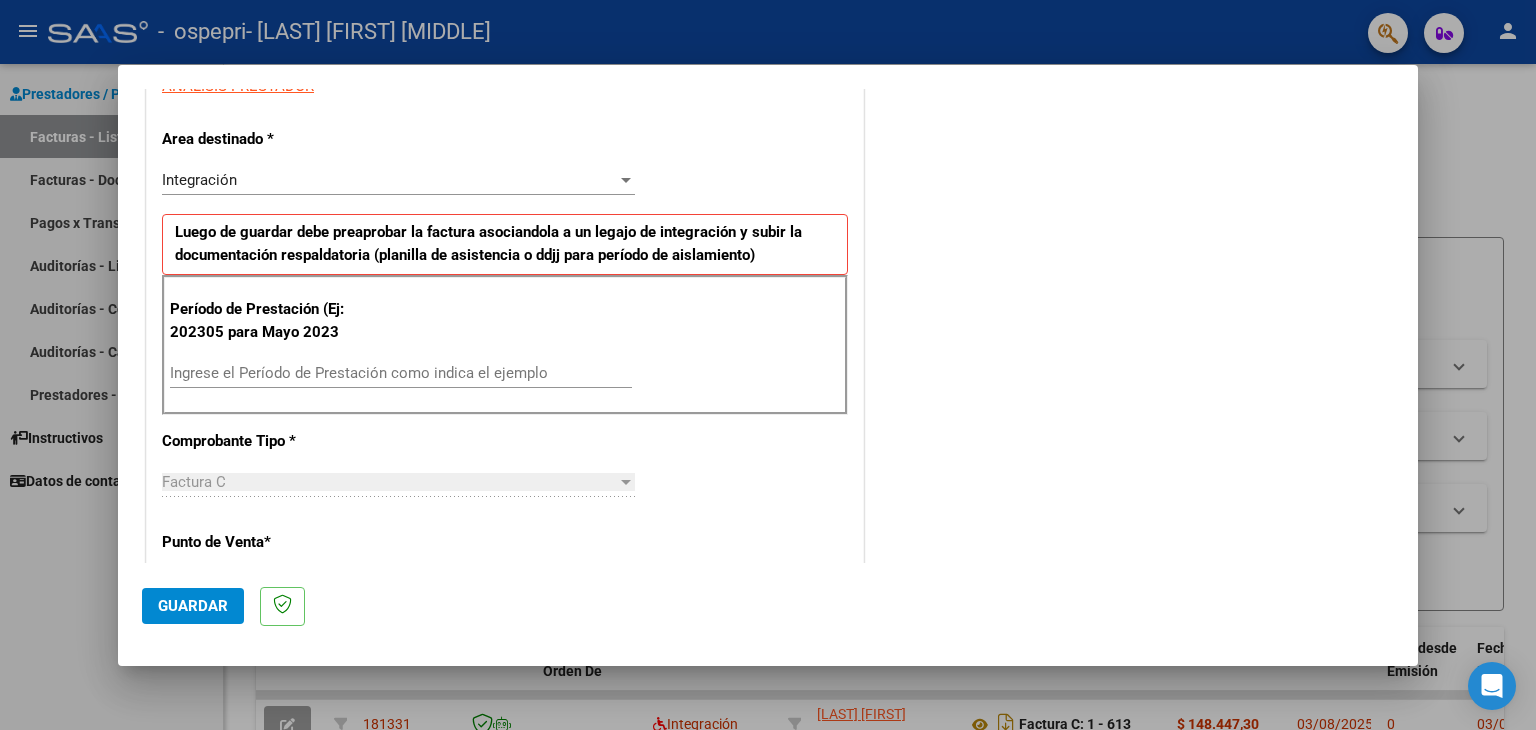 scroll, scrollTop: 398, scrollLeft: 0, axis: vertical 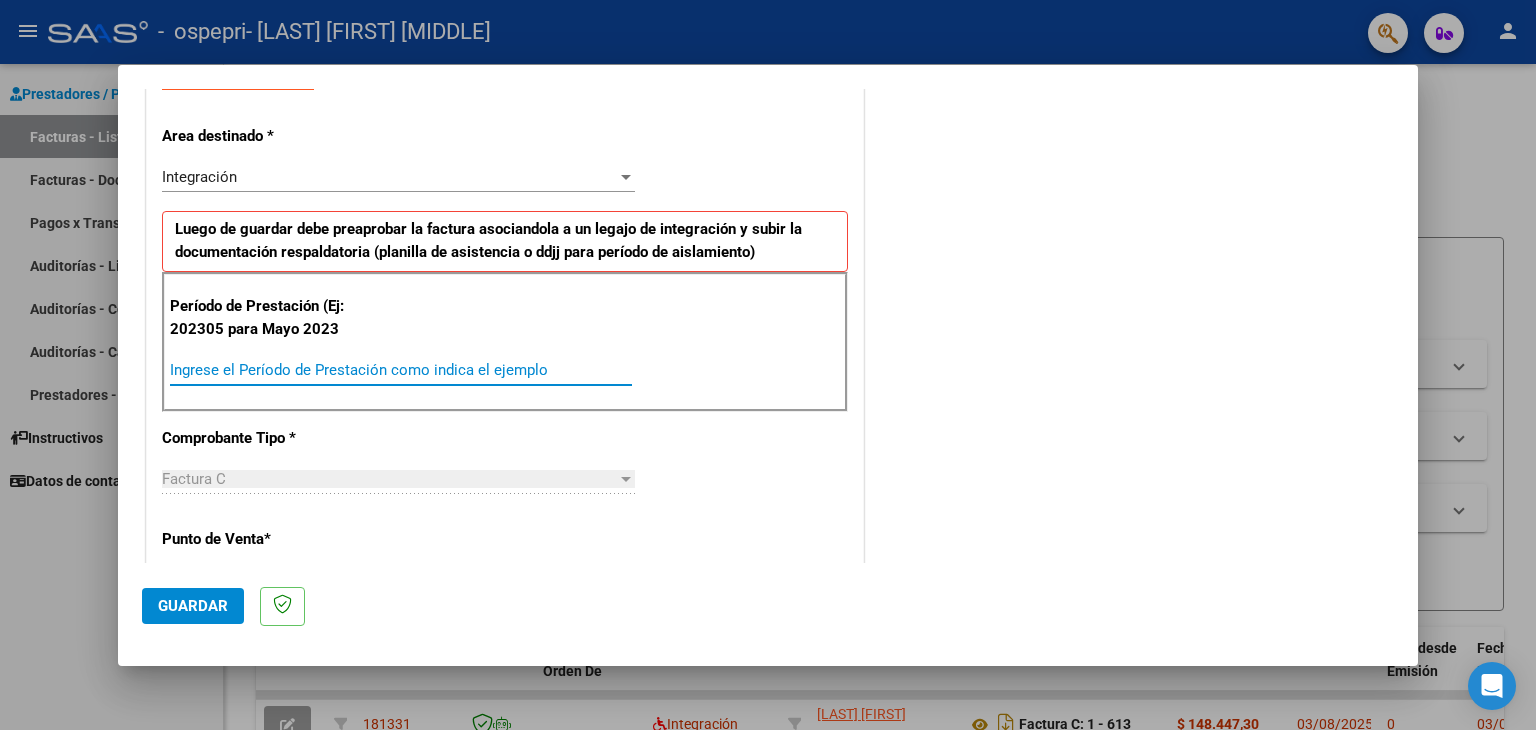 click on "Ingrese el Período de Prestación como indica el ejemplo" at bounding box center (401, 370) 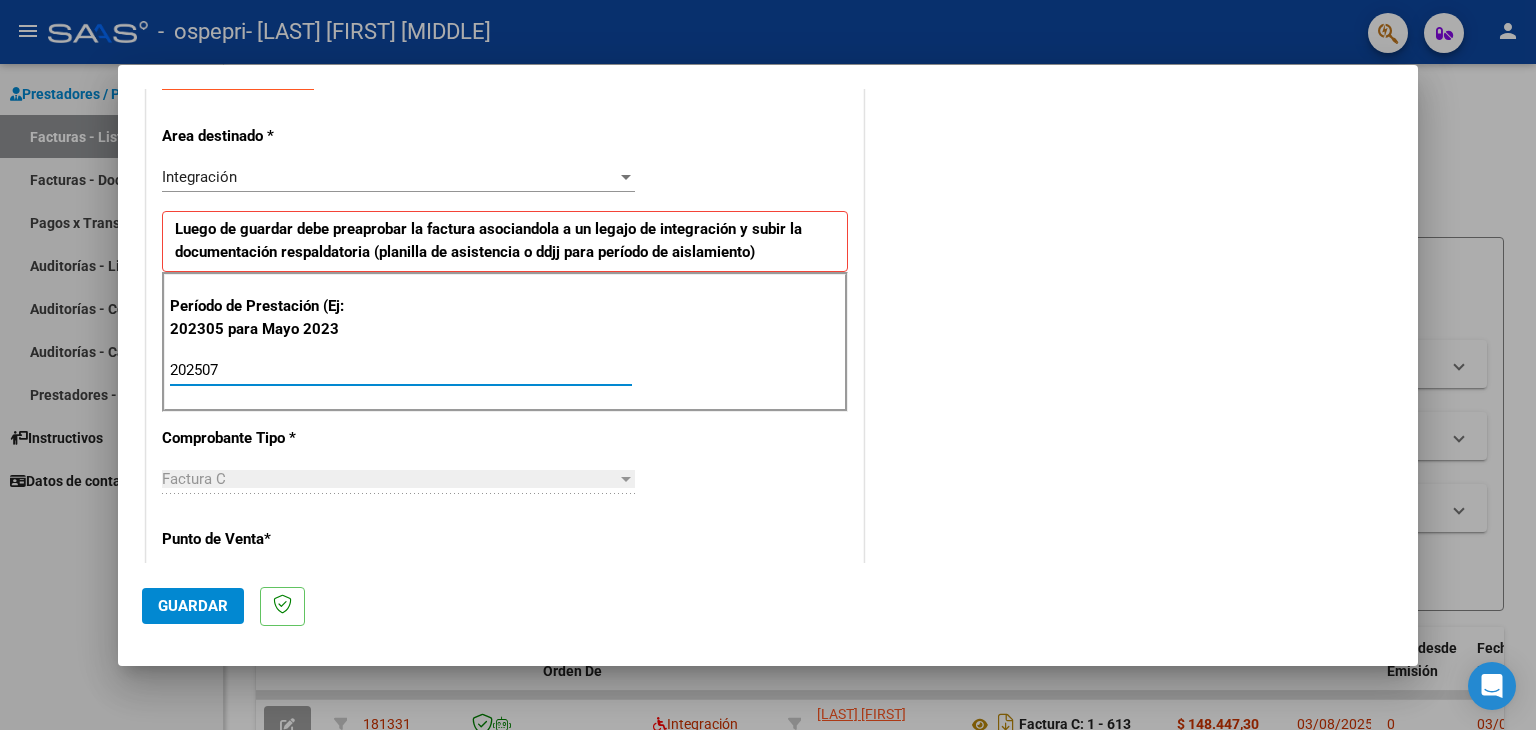type on "202507" 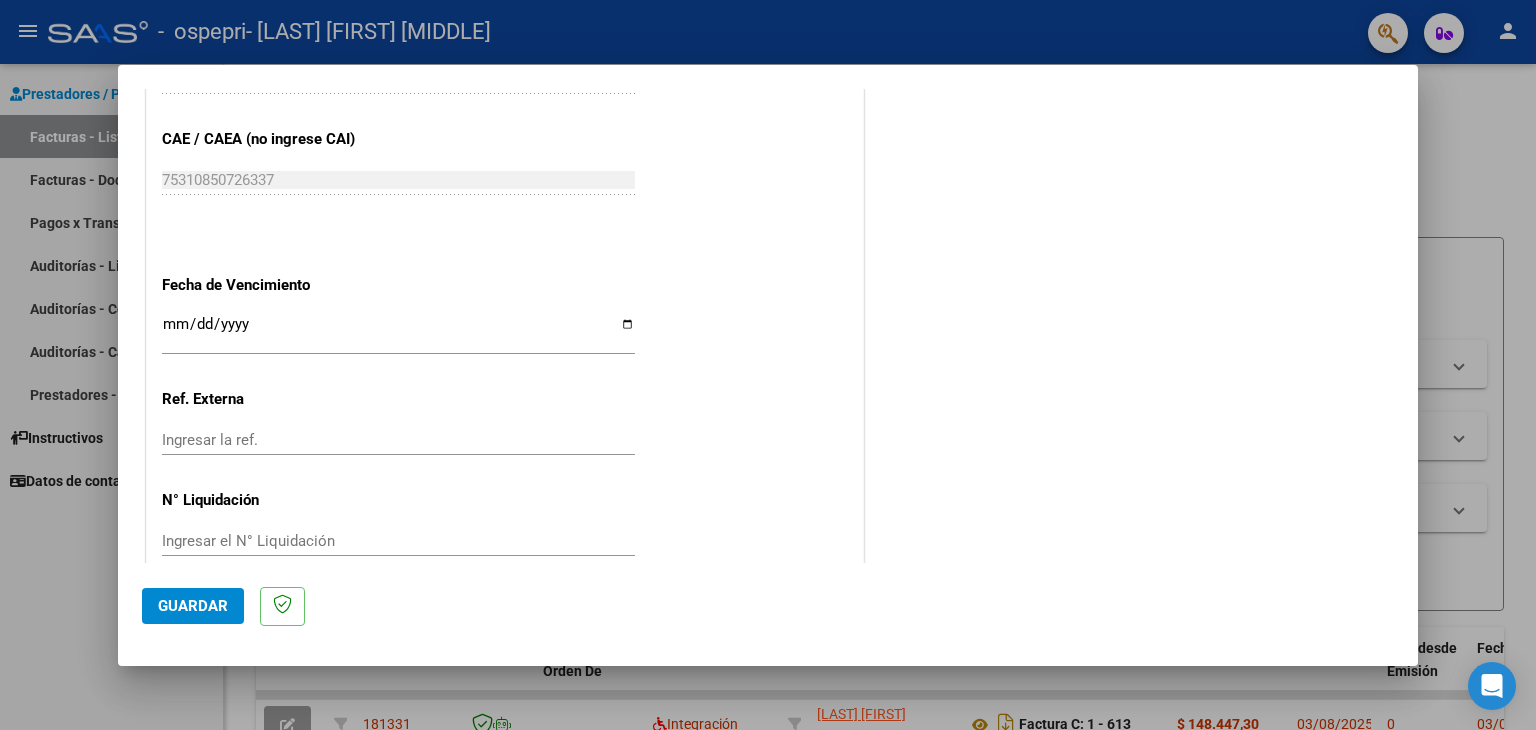 scroll, scrollTop: 1237, scrollLeft: 0, axis: vertical 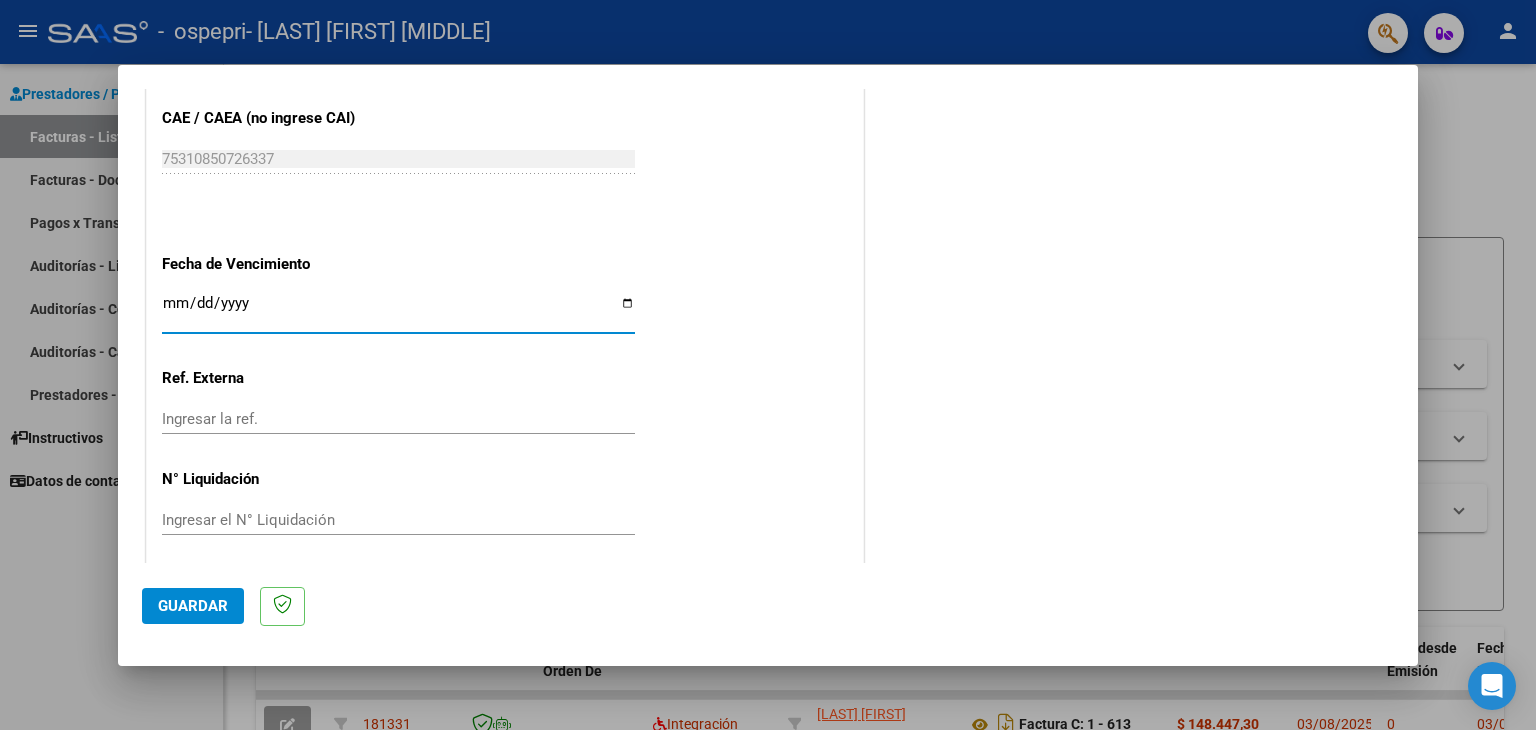 click on "Ingresar la fecha" at bounding box center [398, 311] 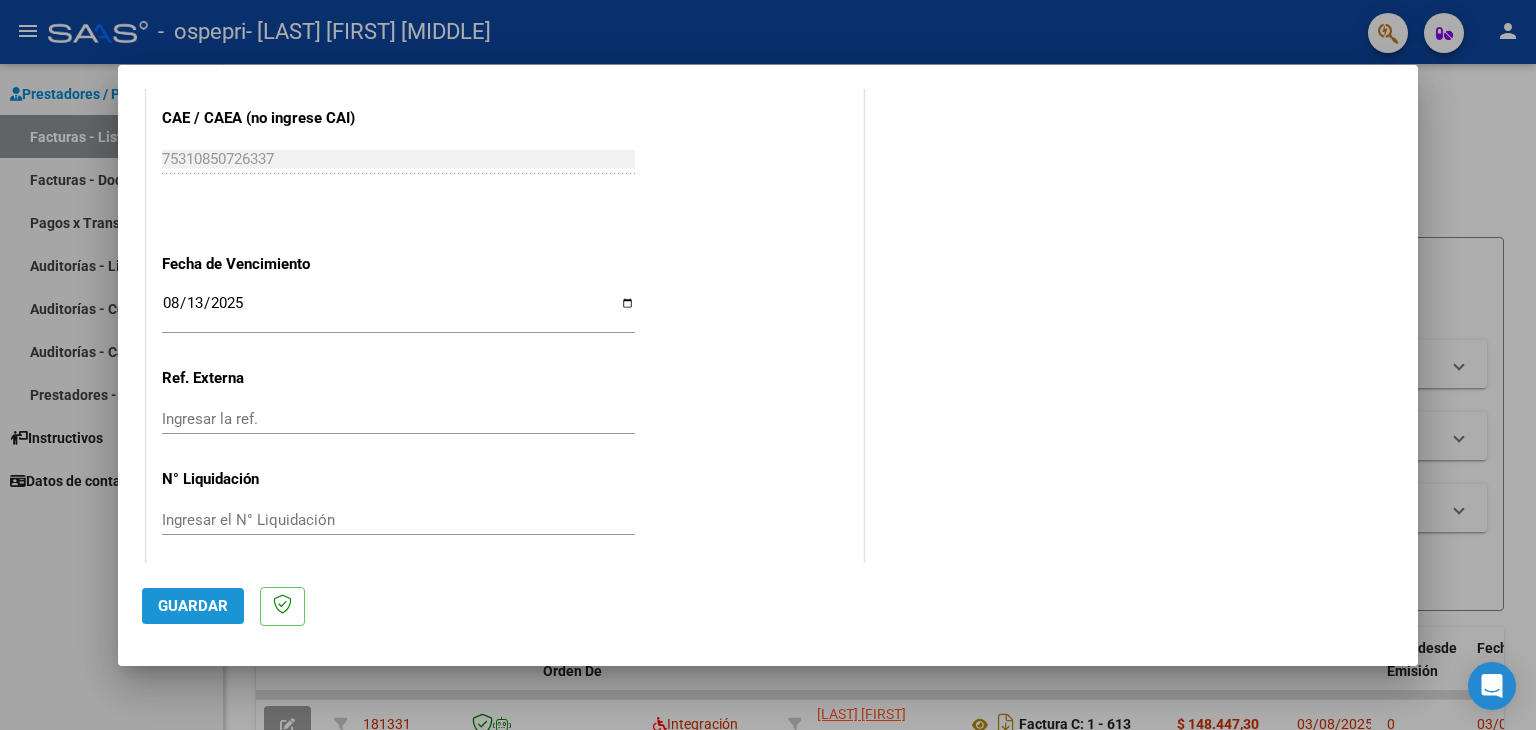 click on "Guardar" 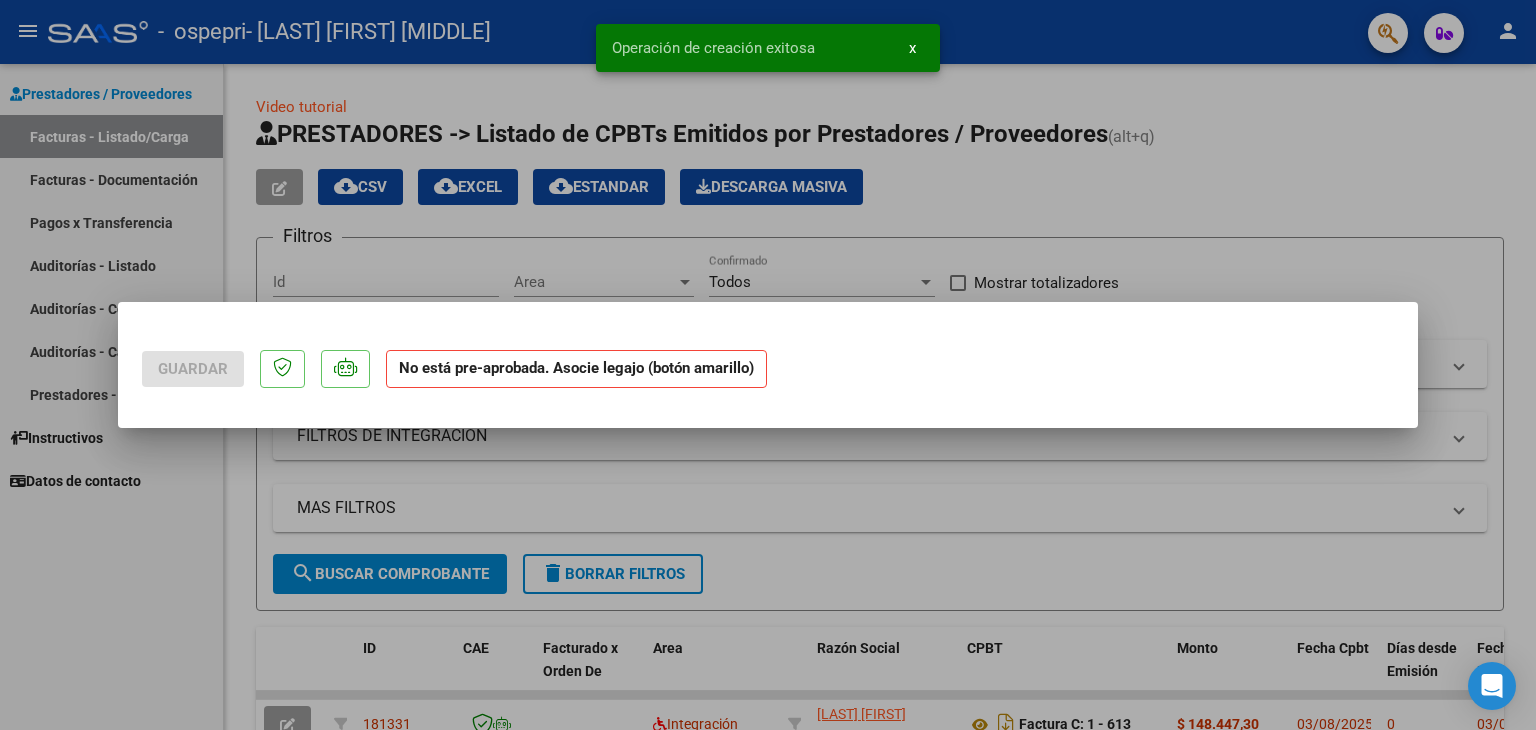 scroll, scrollTop: 0, scrollLeft: 0, axis: both 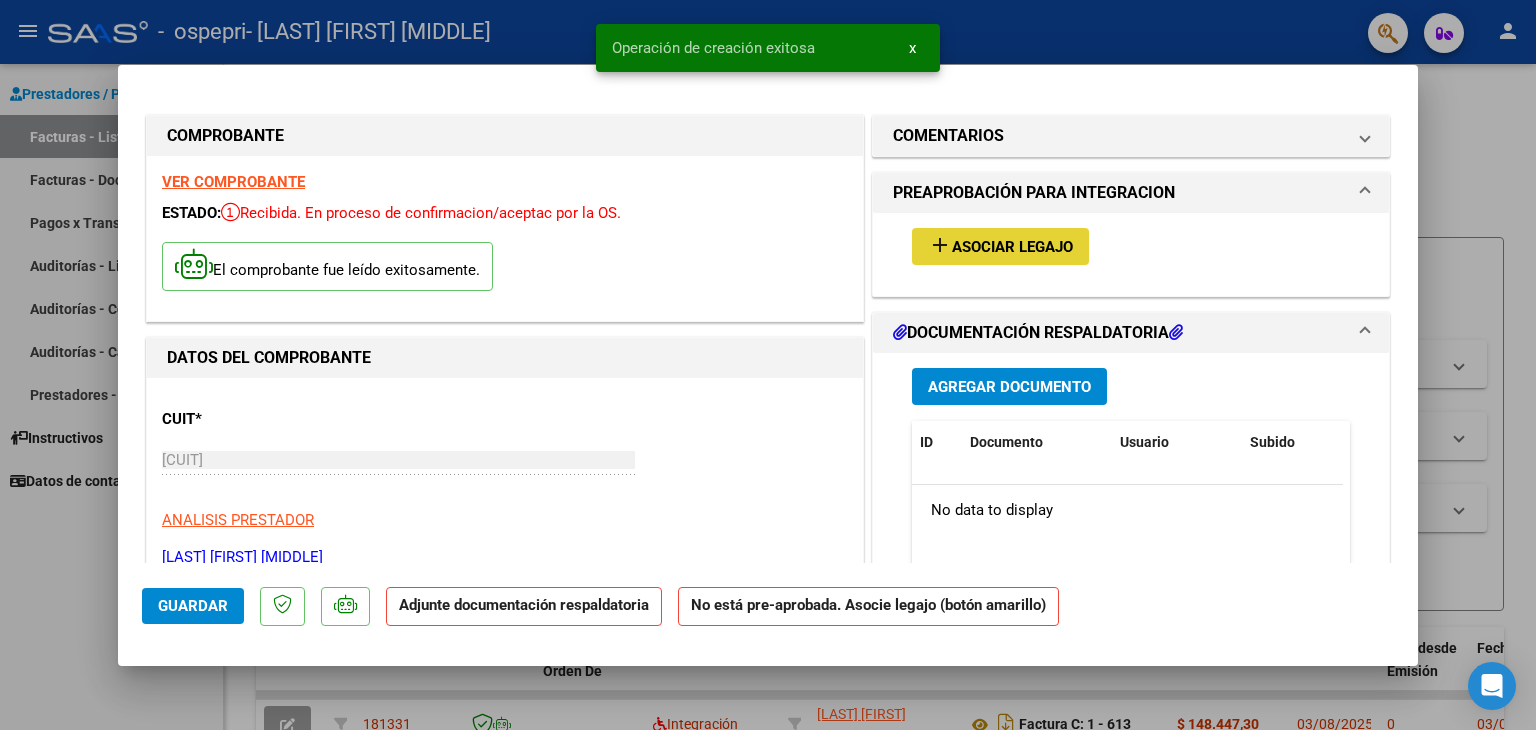 click on "Asociar Legajo" at bounding box center (1012, 247) 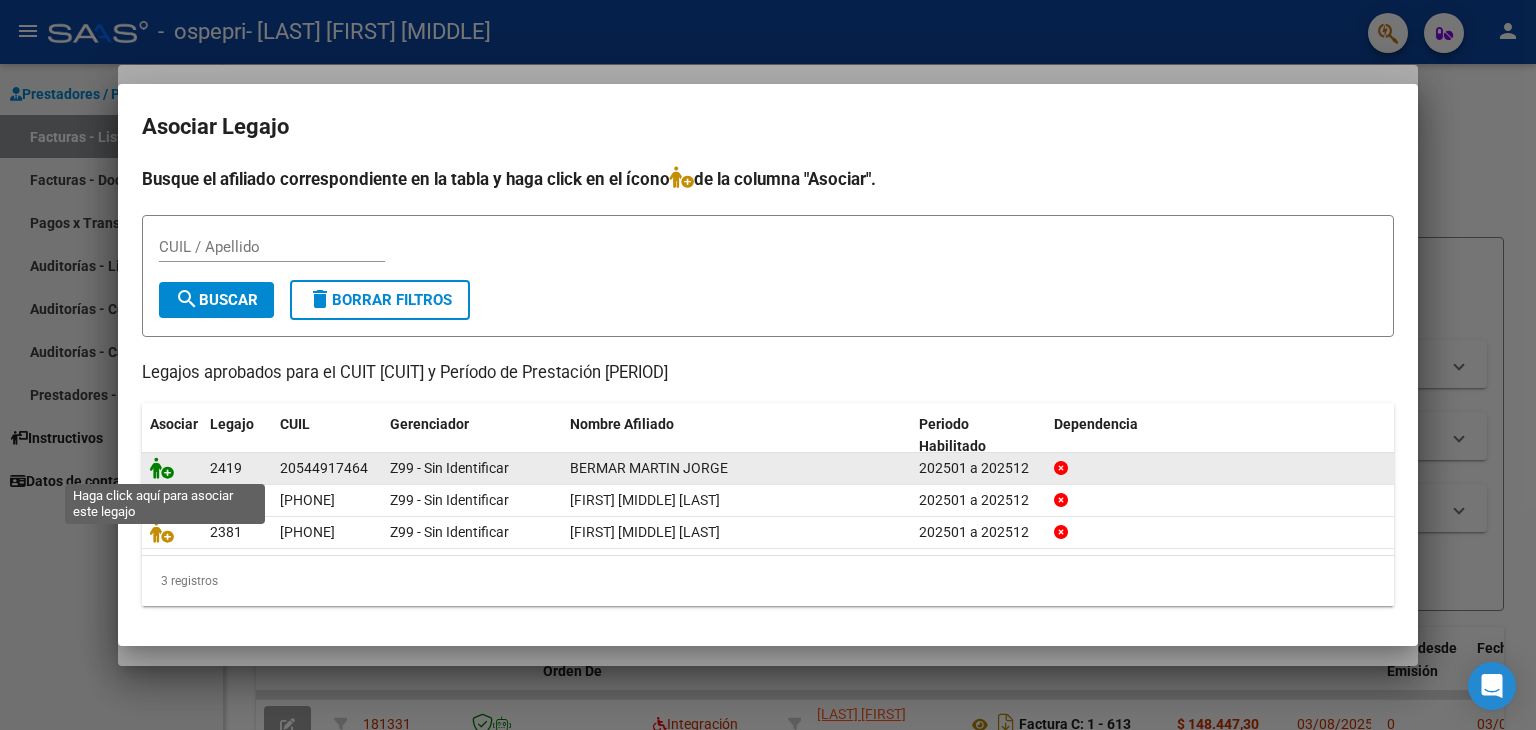 click 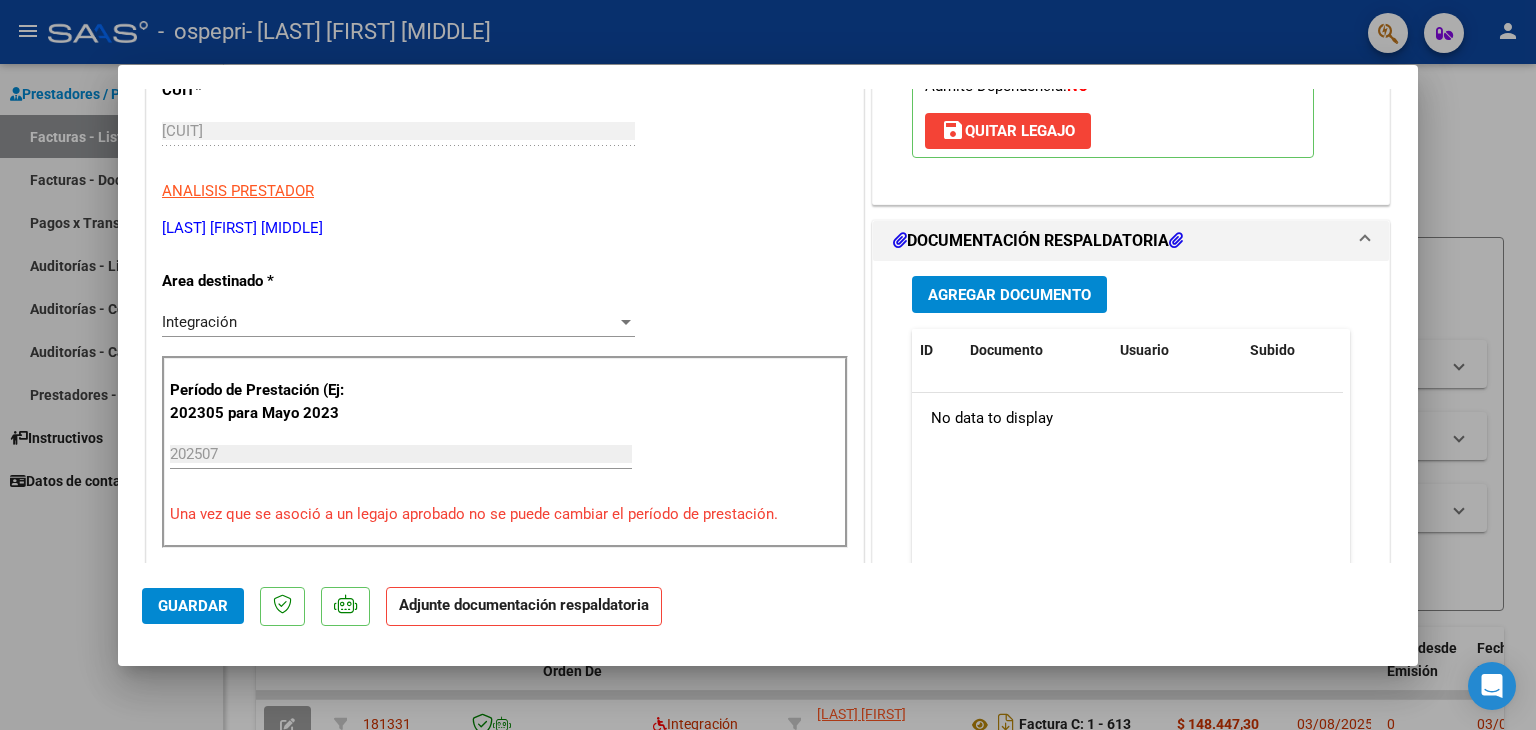 scroll, scrollTop: 368, scrollLeft: 0, axis: vertical 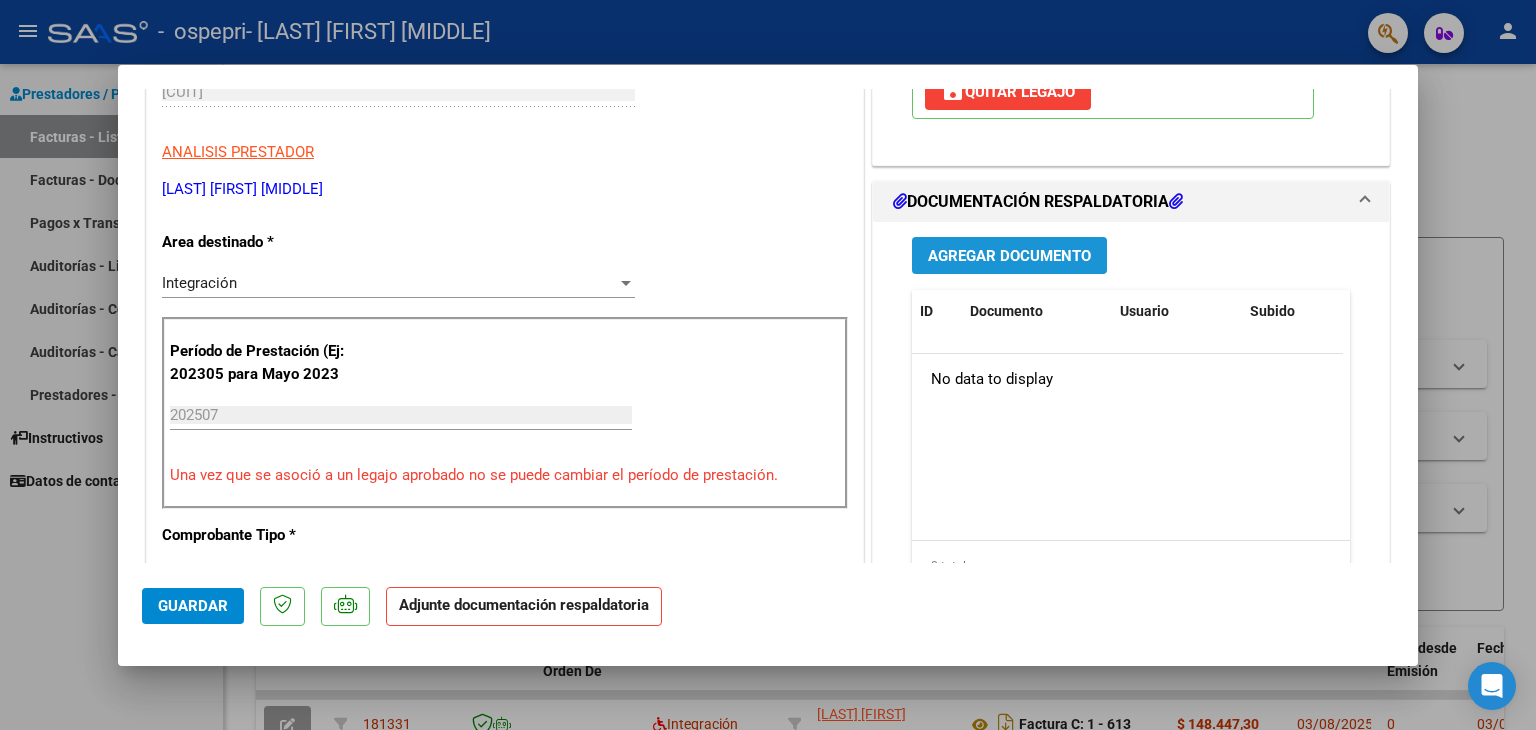 click on "Agregar Documento" at bounding box center [1009, 255] 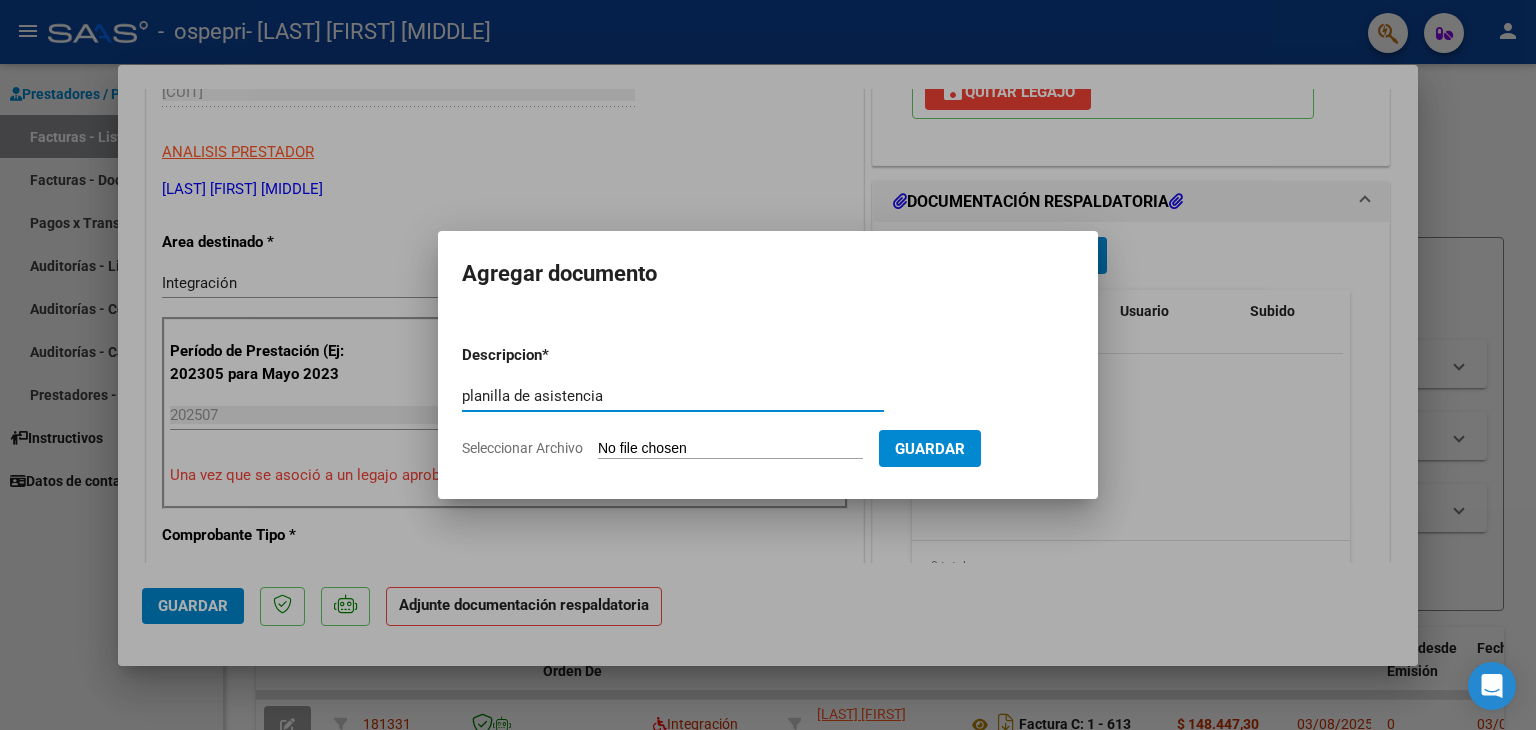 type on "planilla de asistencia" 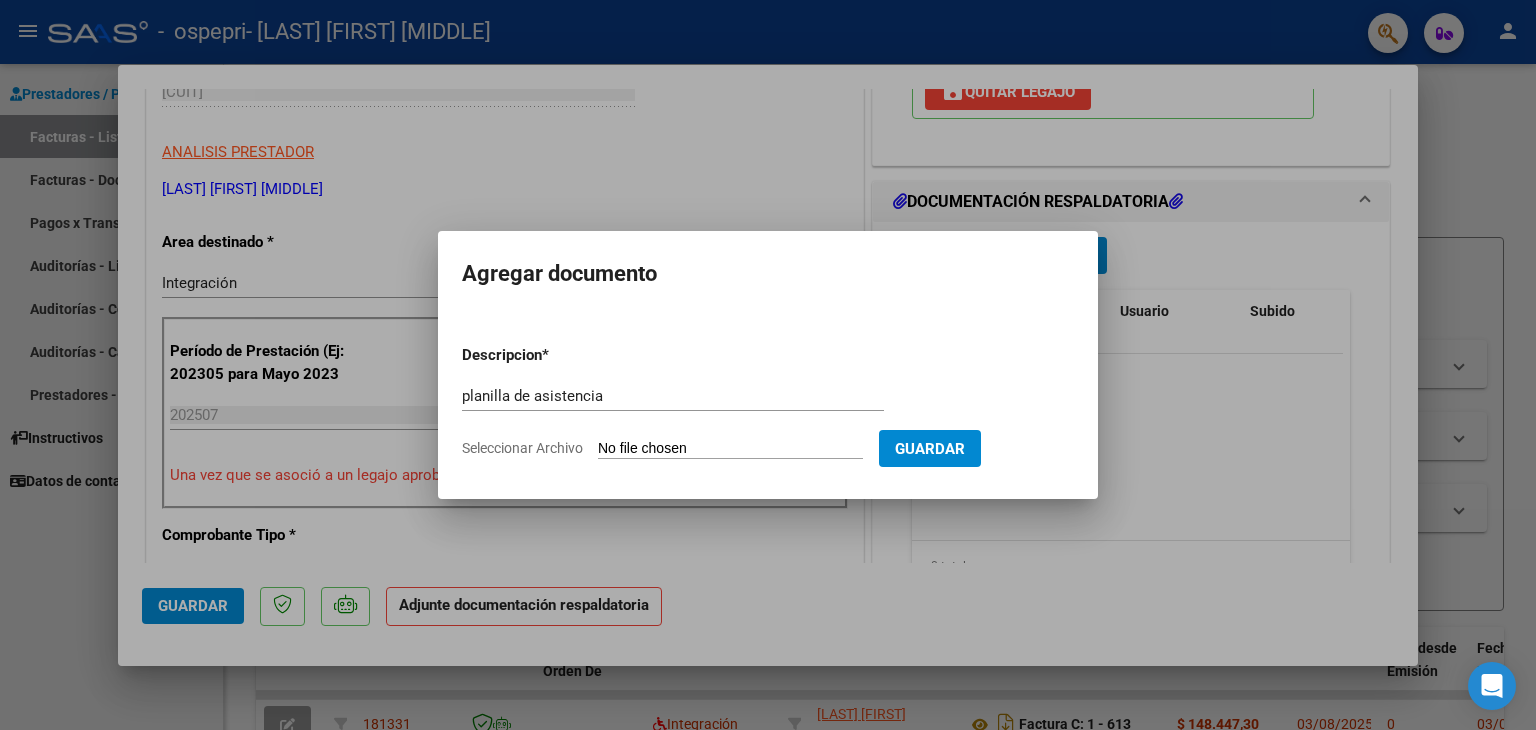 click on "Seleccionar Archivo" at bounding box center [730, 449] 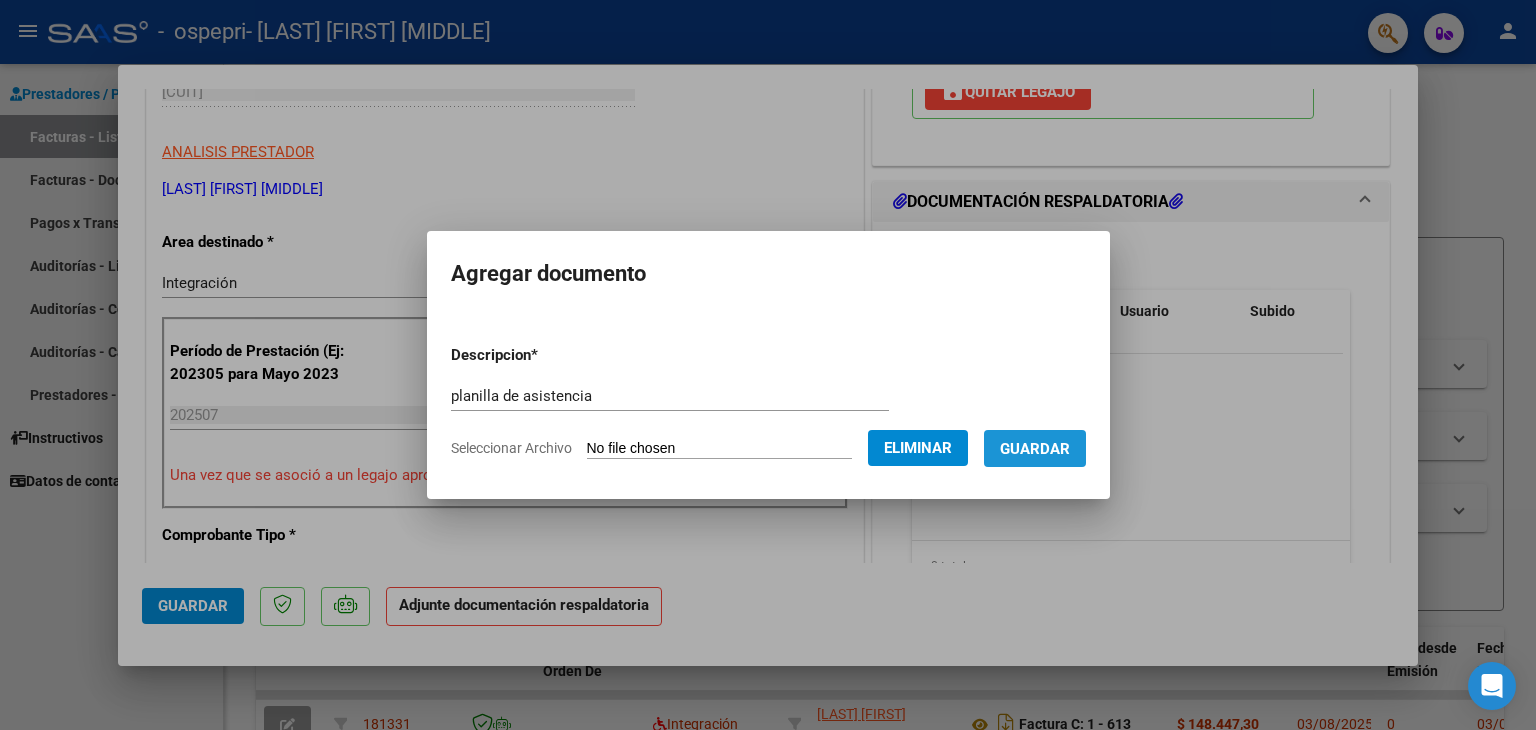 click on "Guardar" at bounding box center (1035, 449) 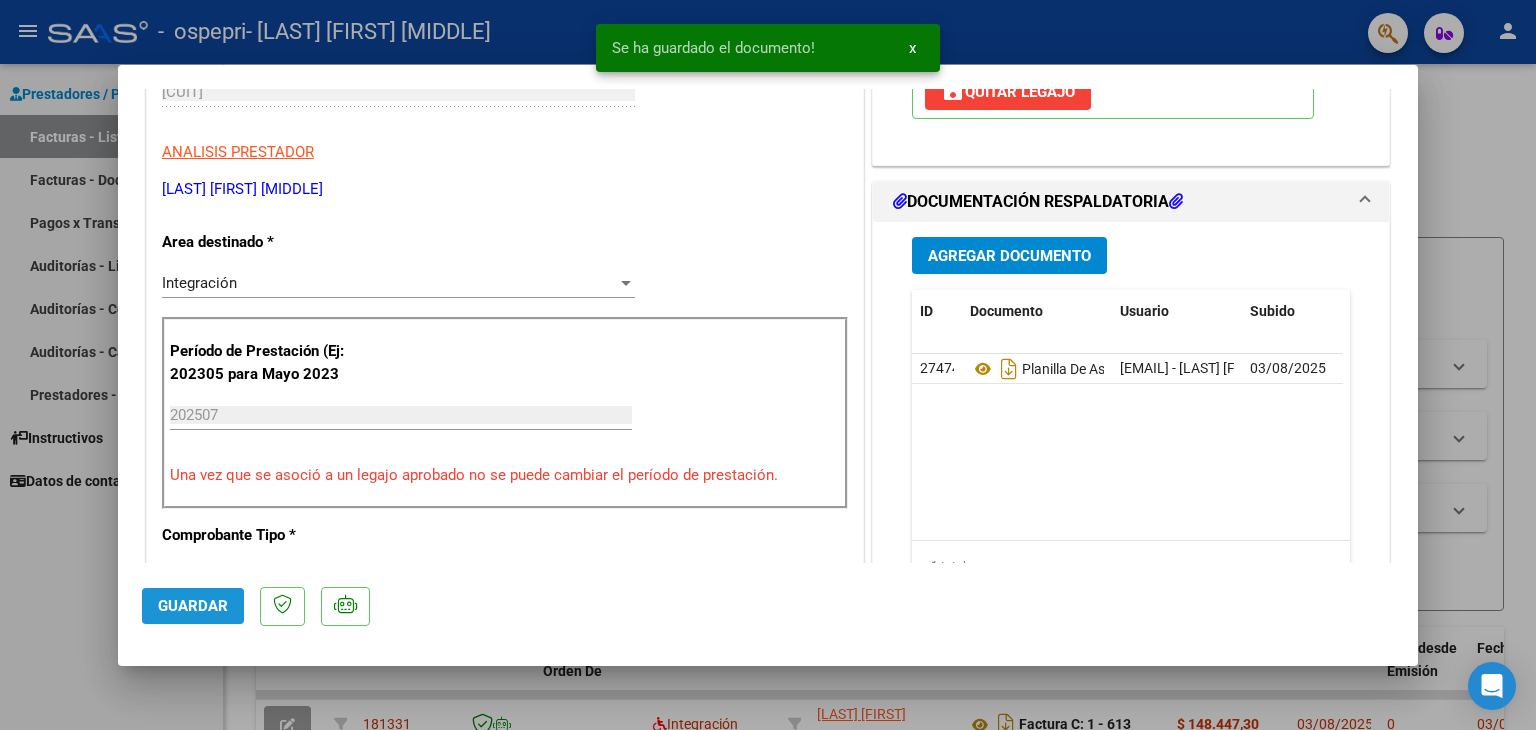 click on "Guardar" 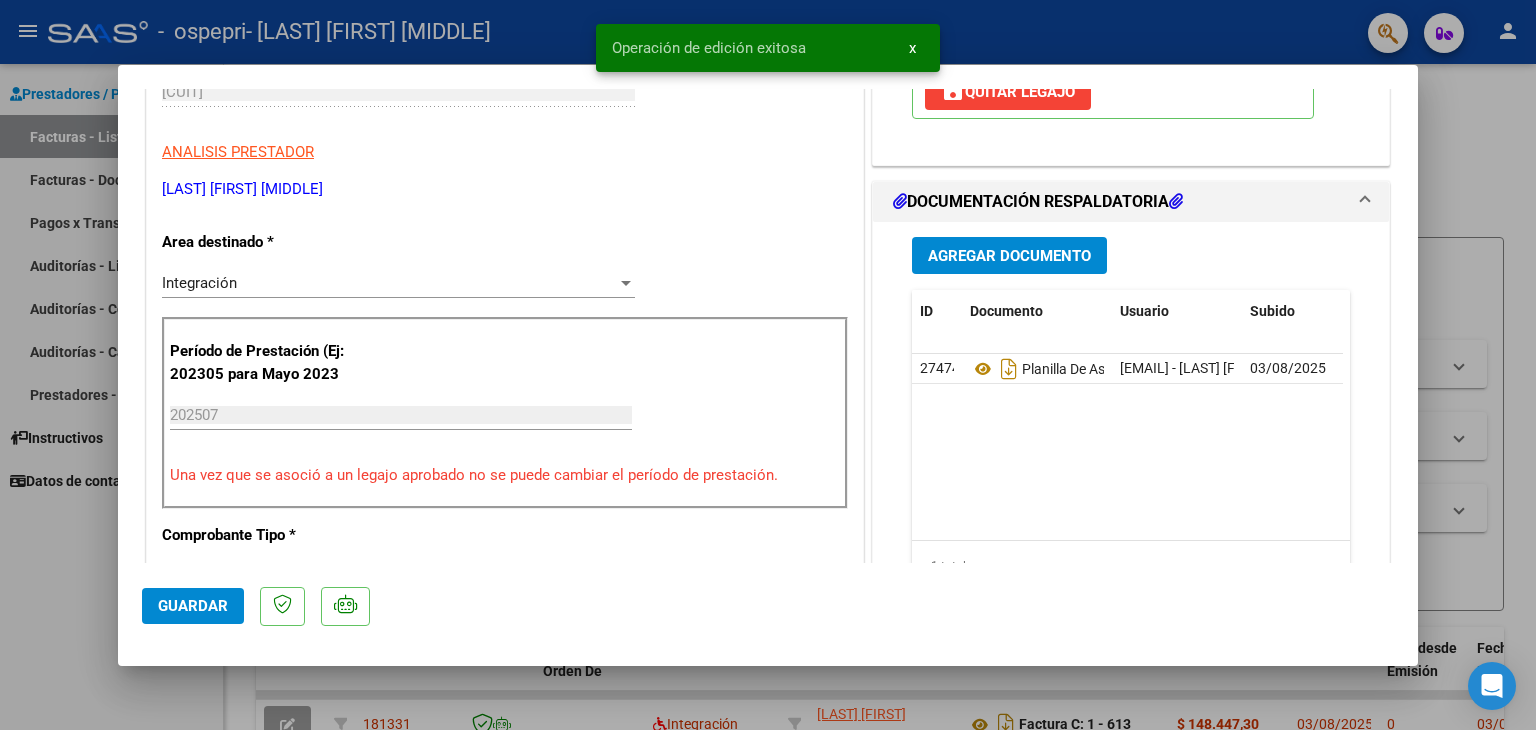 click at bounding box center (768, 365) 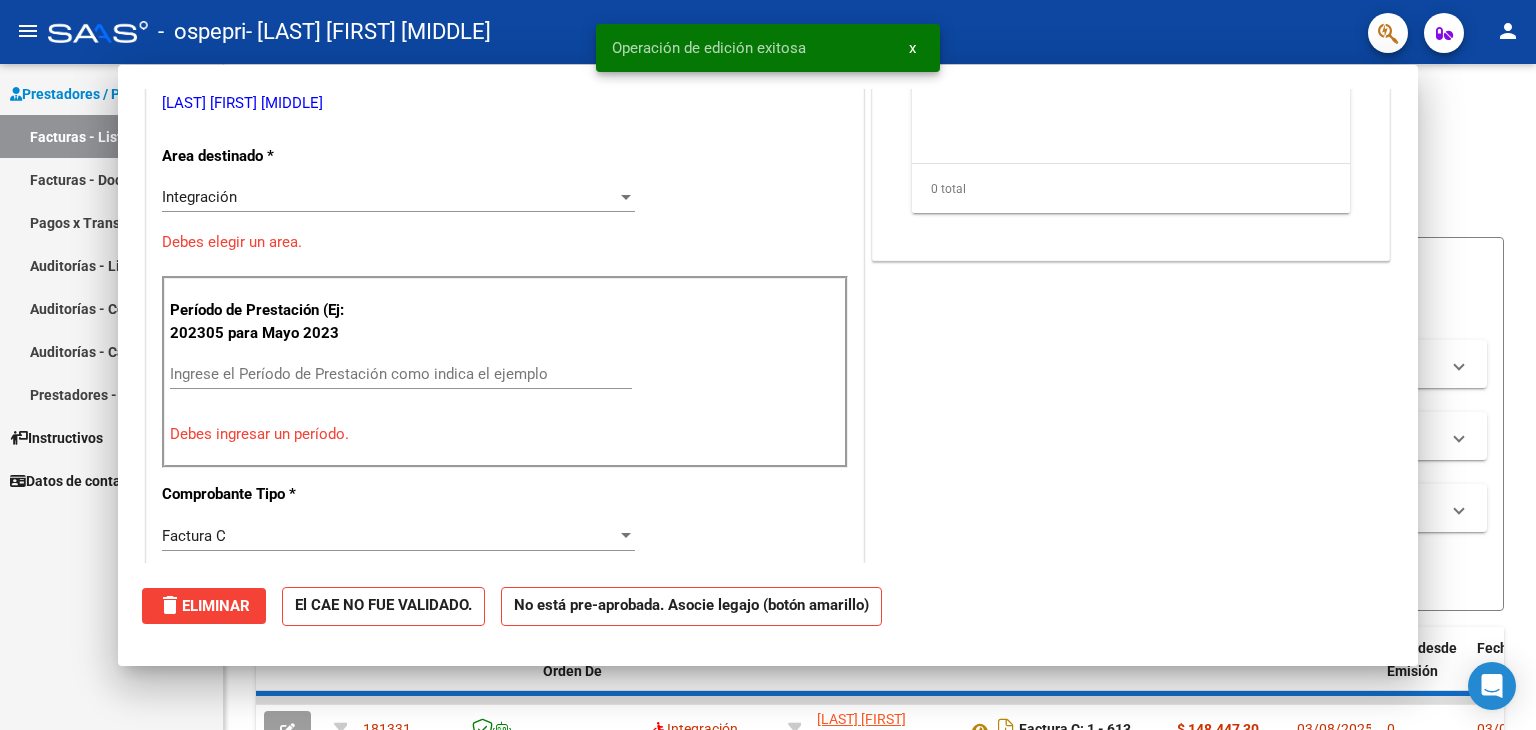 scroll, scrollTop: 0, scrollLeft: 0, axis: both 